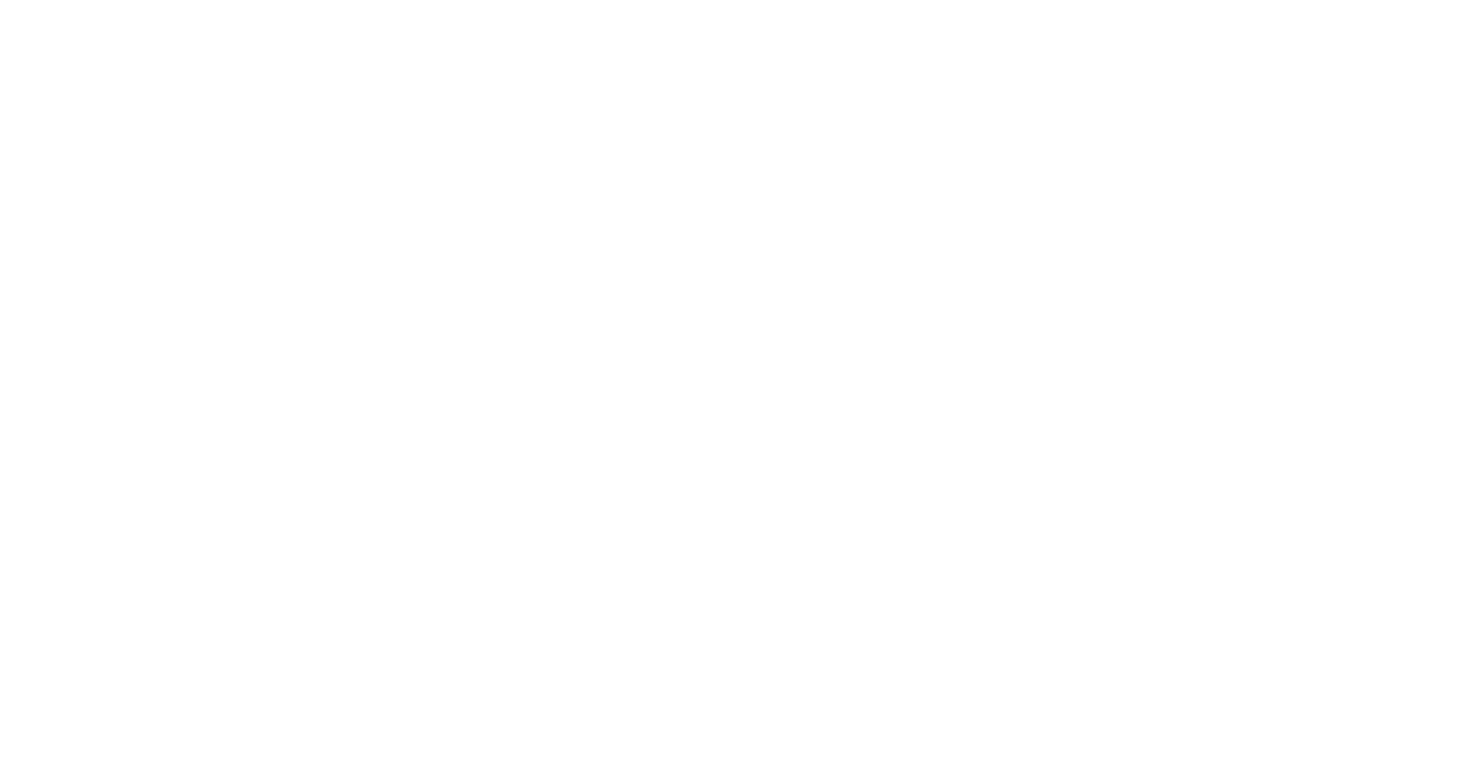 scroll, scrollTop: 0, scrollLeft: 0, axis: both 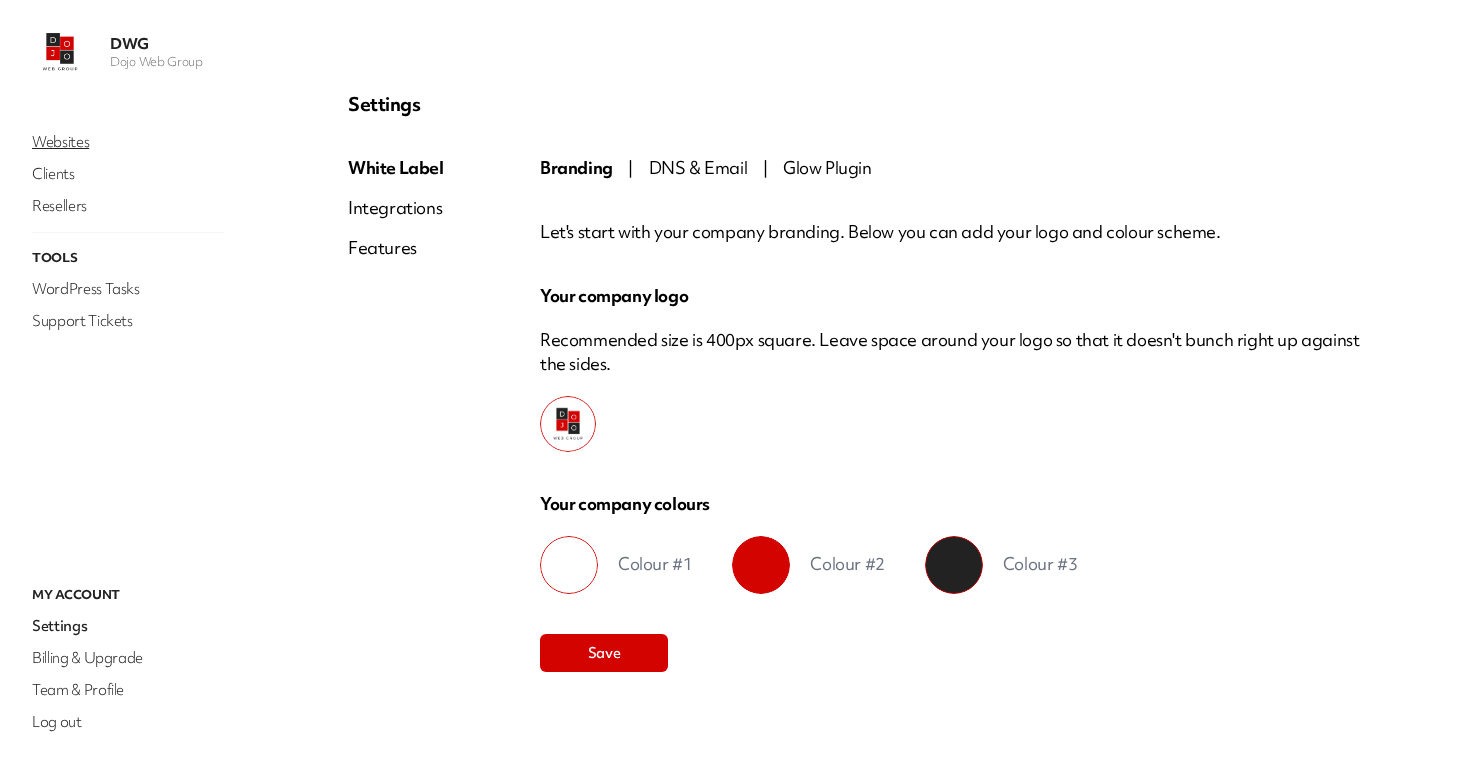 click on "Websites" at bounding box center (128, 142) 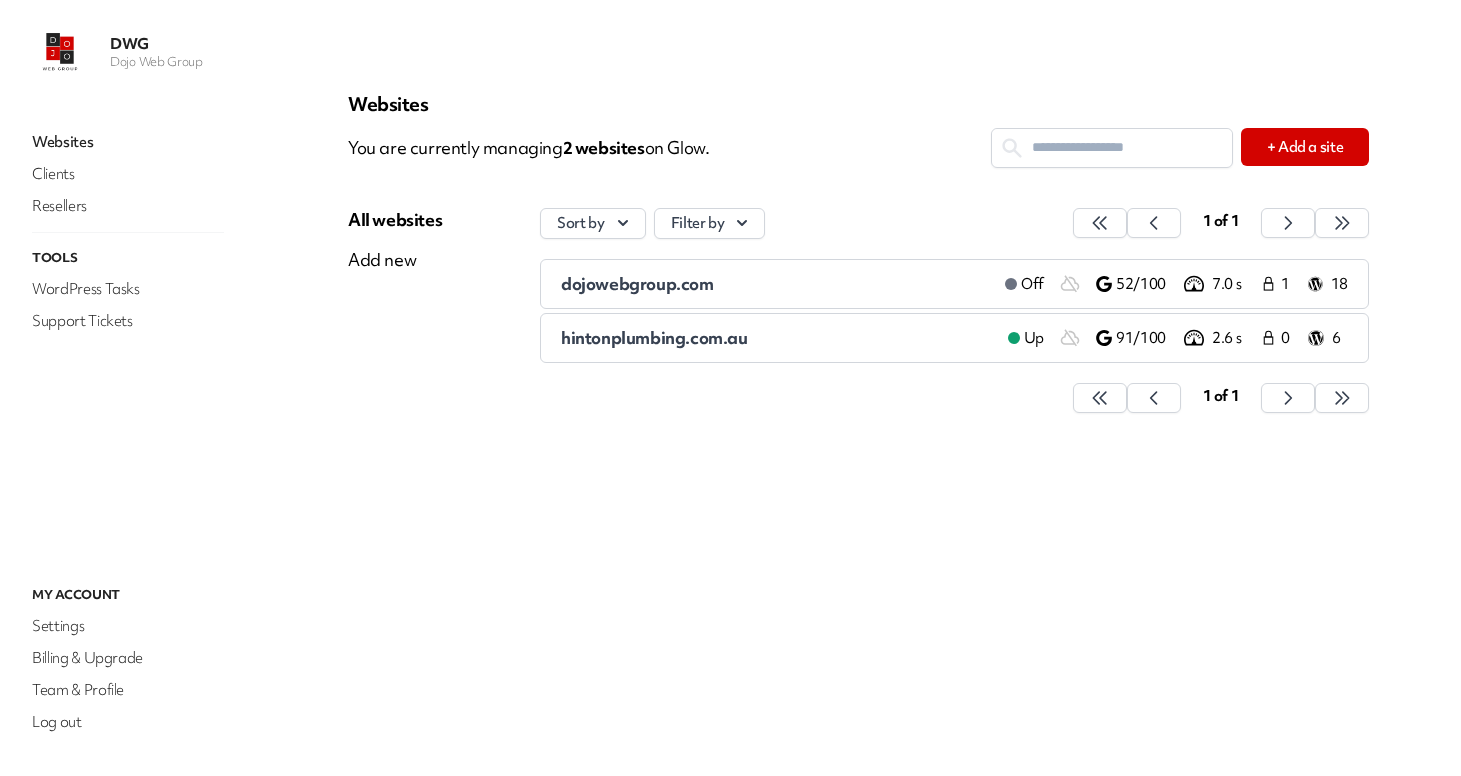 click on "hintonplumbing.com.au" at bounding box center [654, 337] 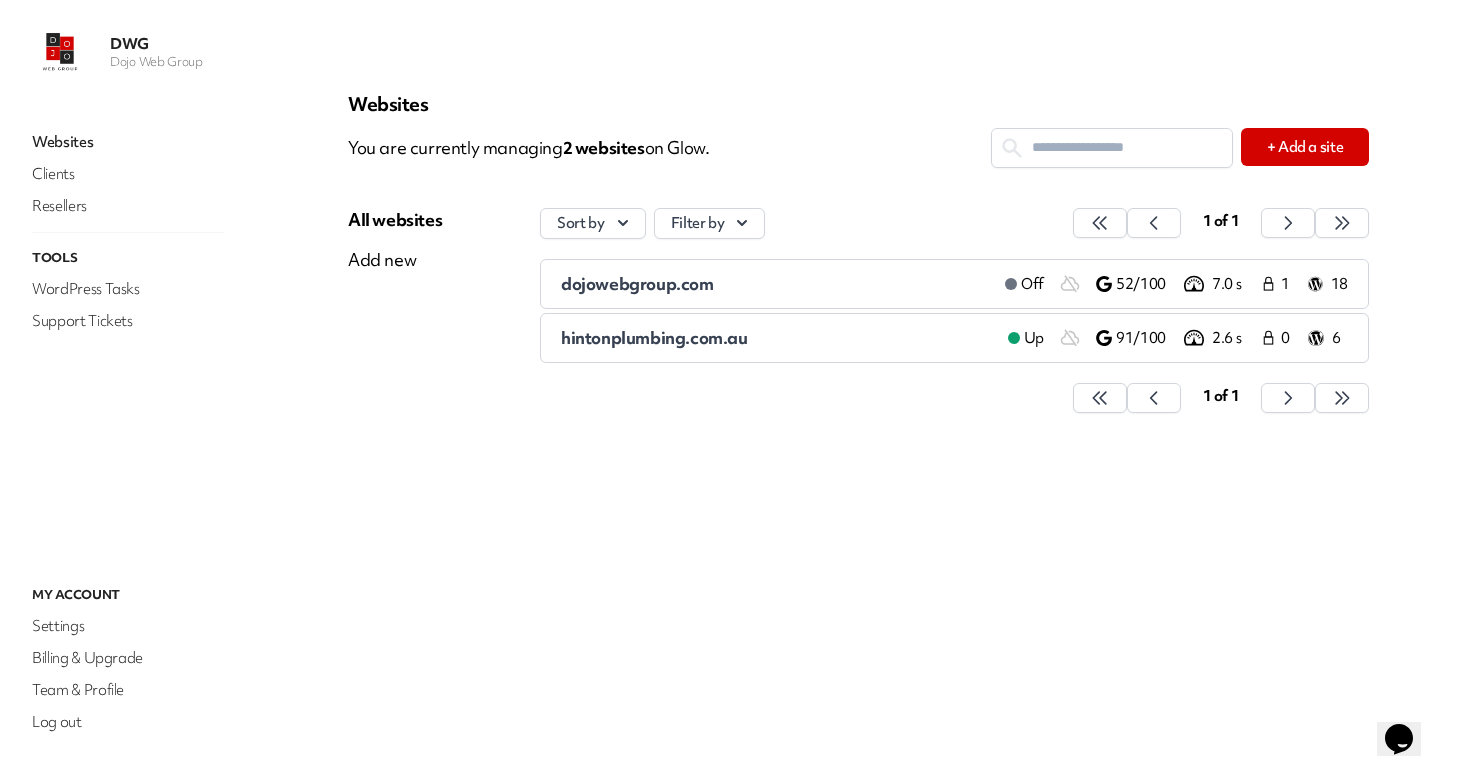 scroll, scrollTop: 0, scrollLeft: 0, axis: both 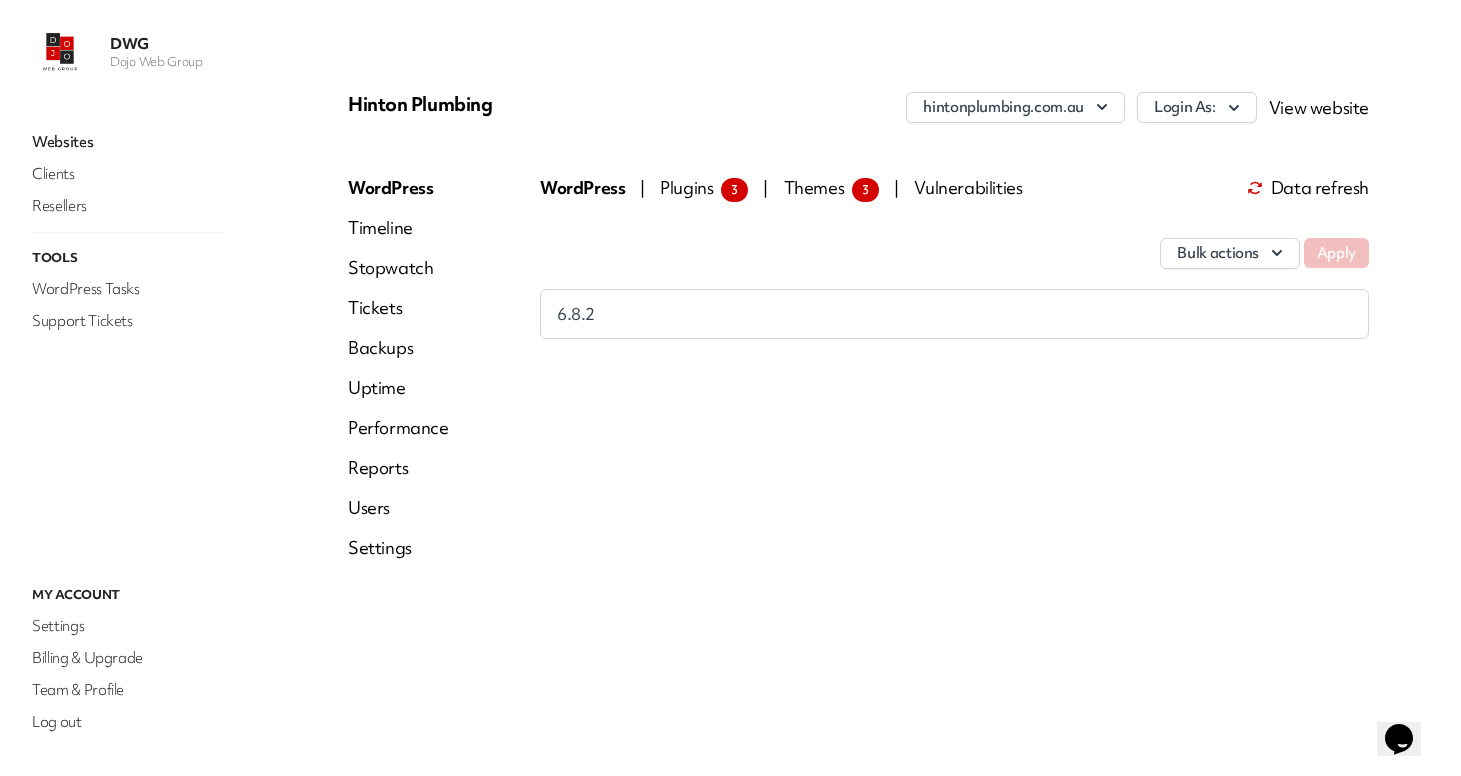 click on "Timeline" at bounding box center [398, 228] 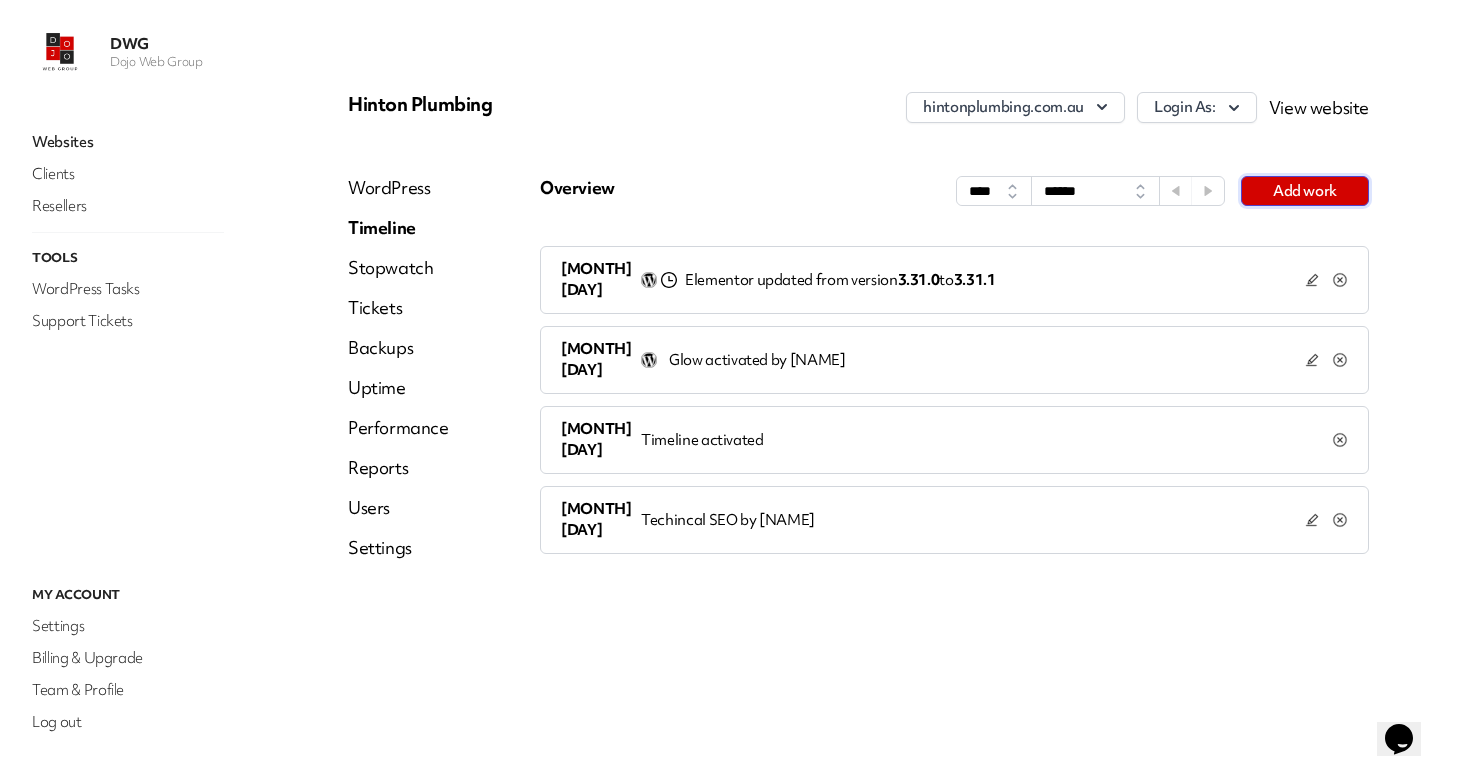 click on "Add work" at bounding box center [1305, 191] 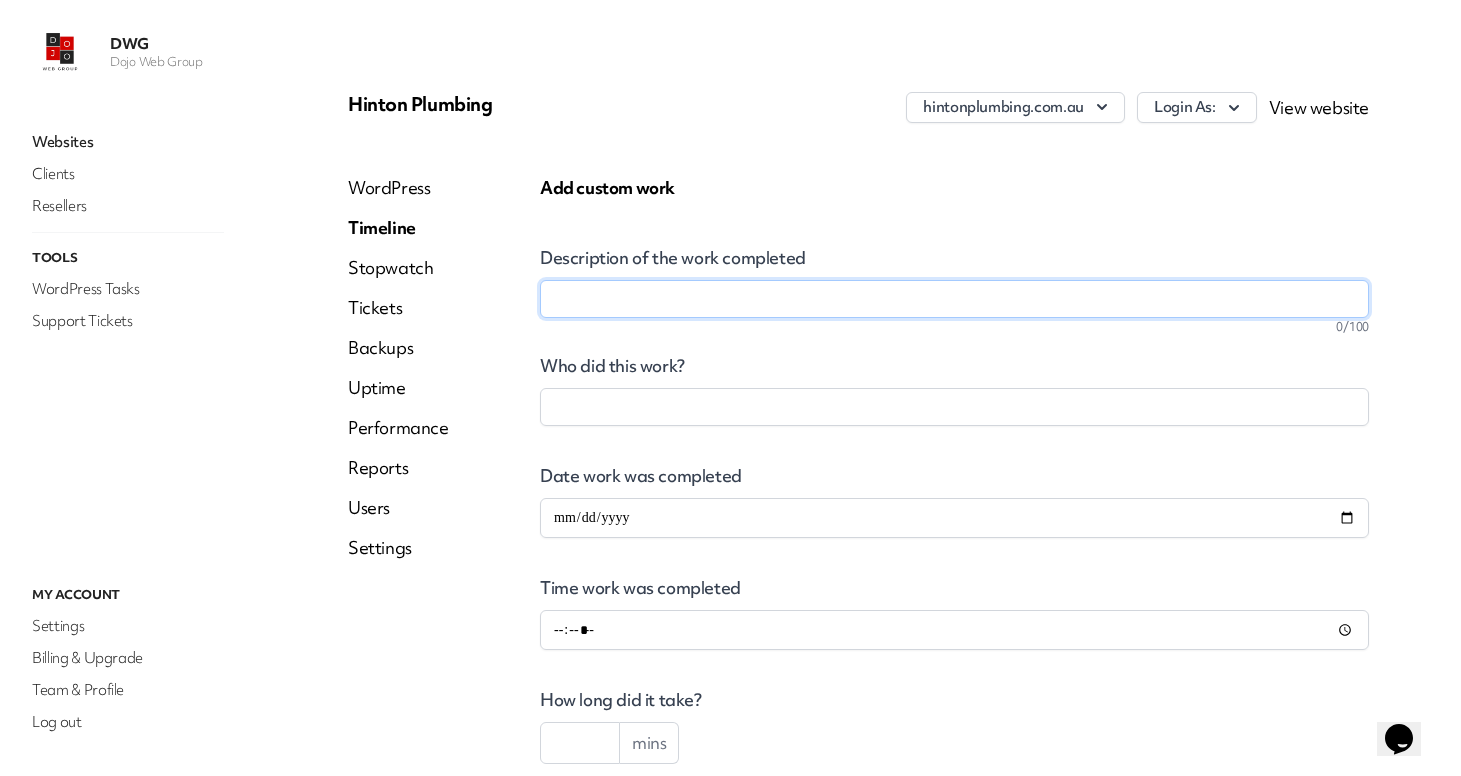 click on "Description of the work completed" at bounding box center (954, 299) 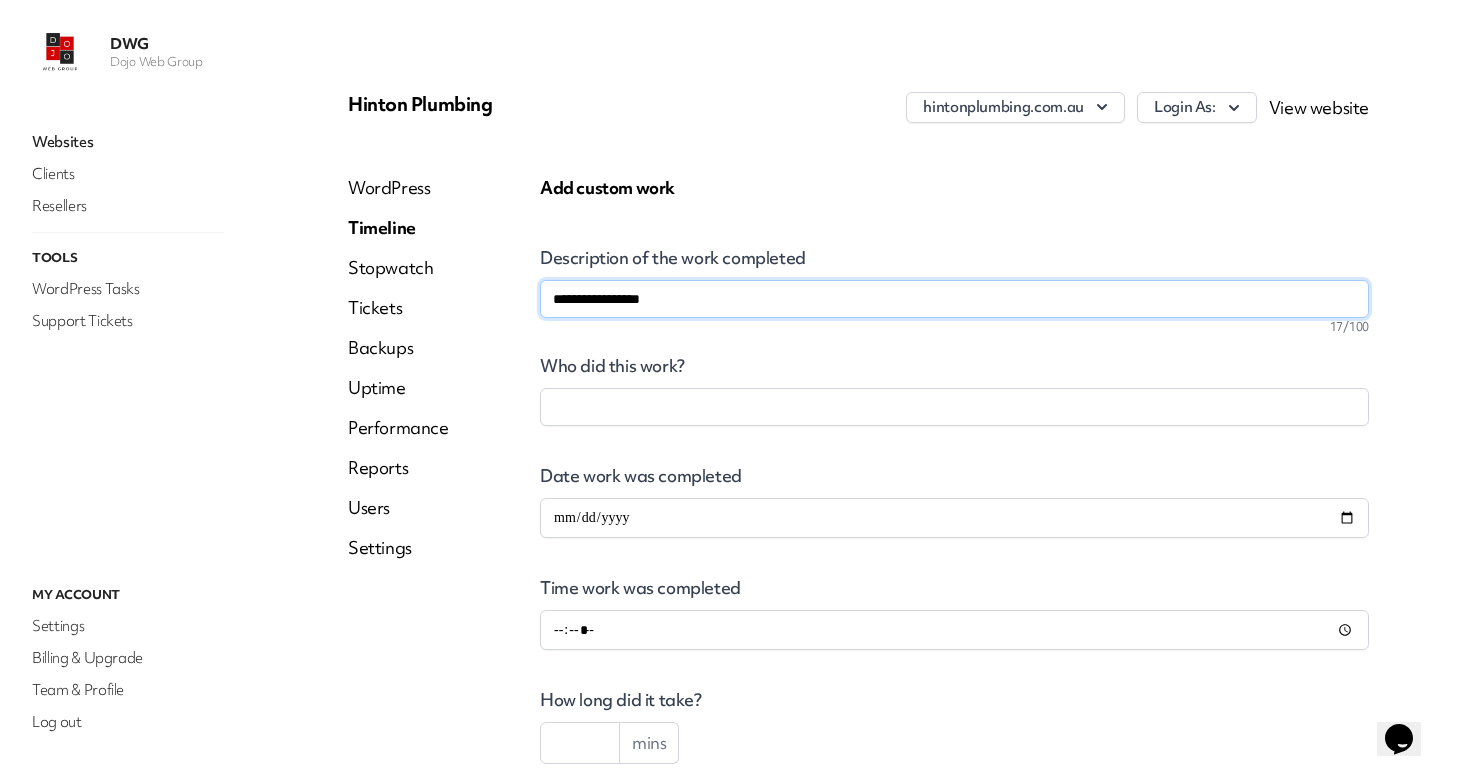 type on "**********" 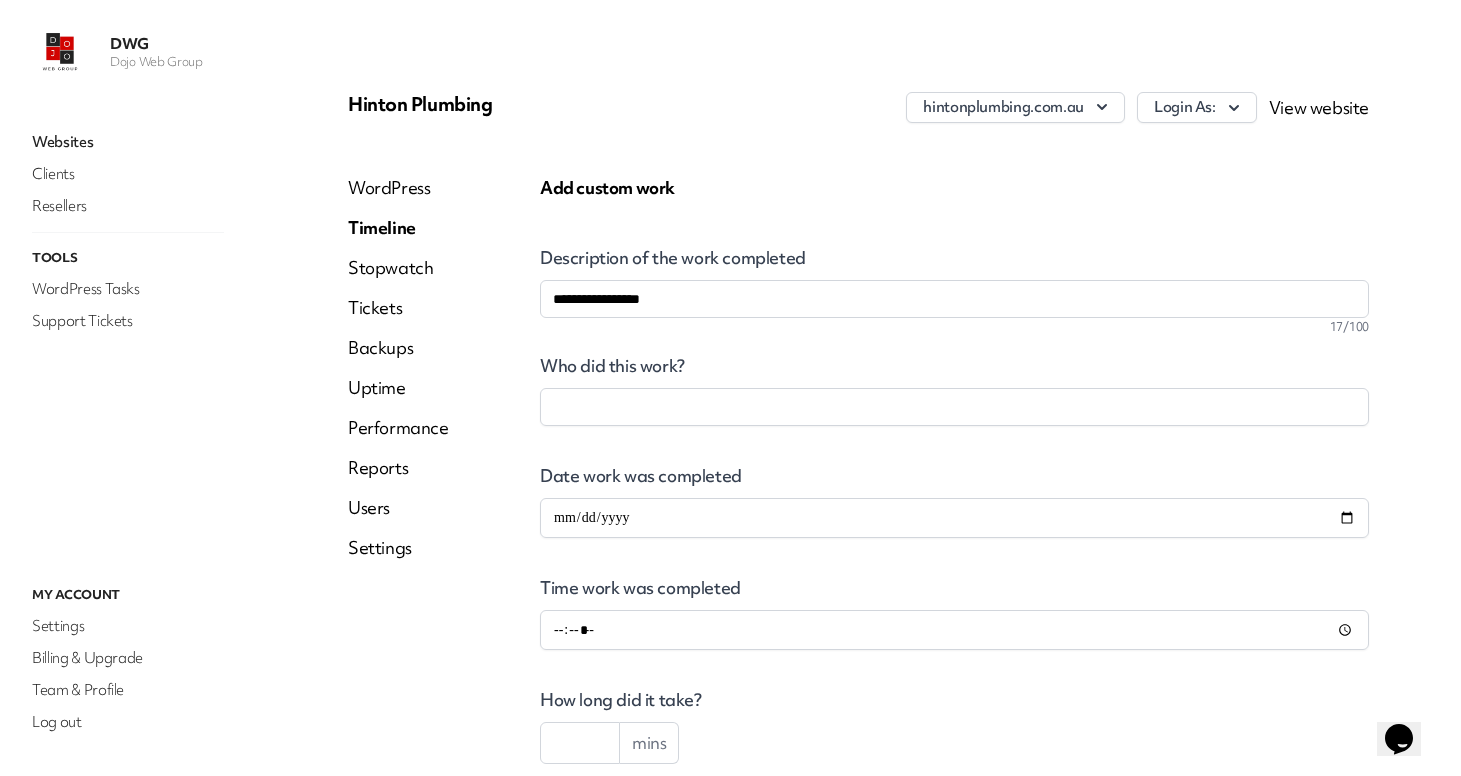 click at bounding box center [954, 407] 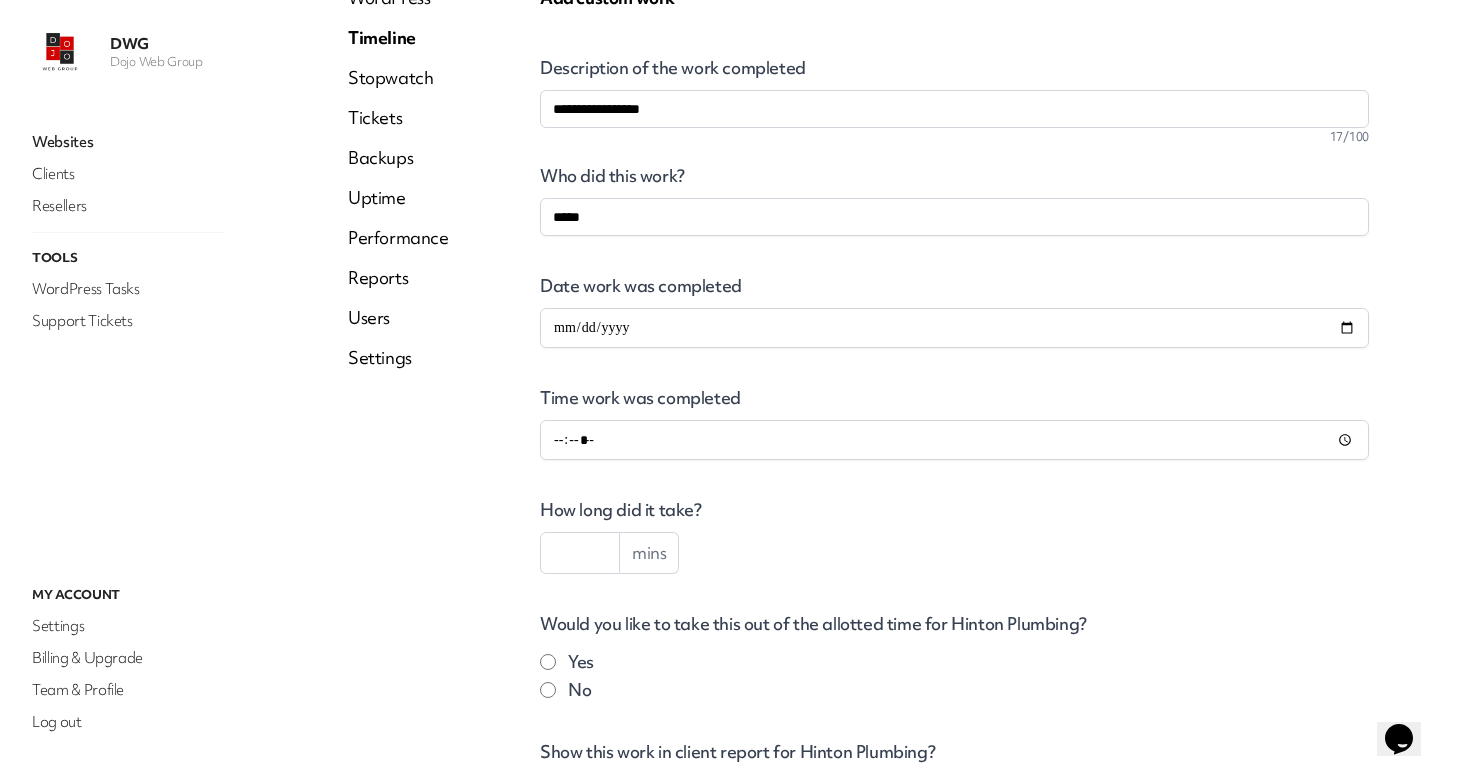 scroll, scrollTop: 209, scrollLeft: 0, axis: vertical 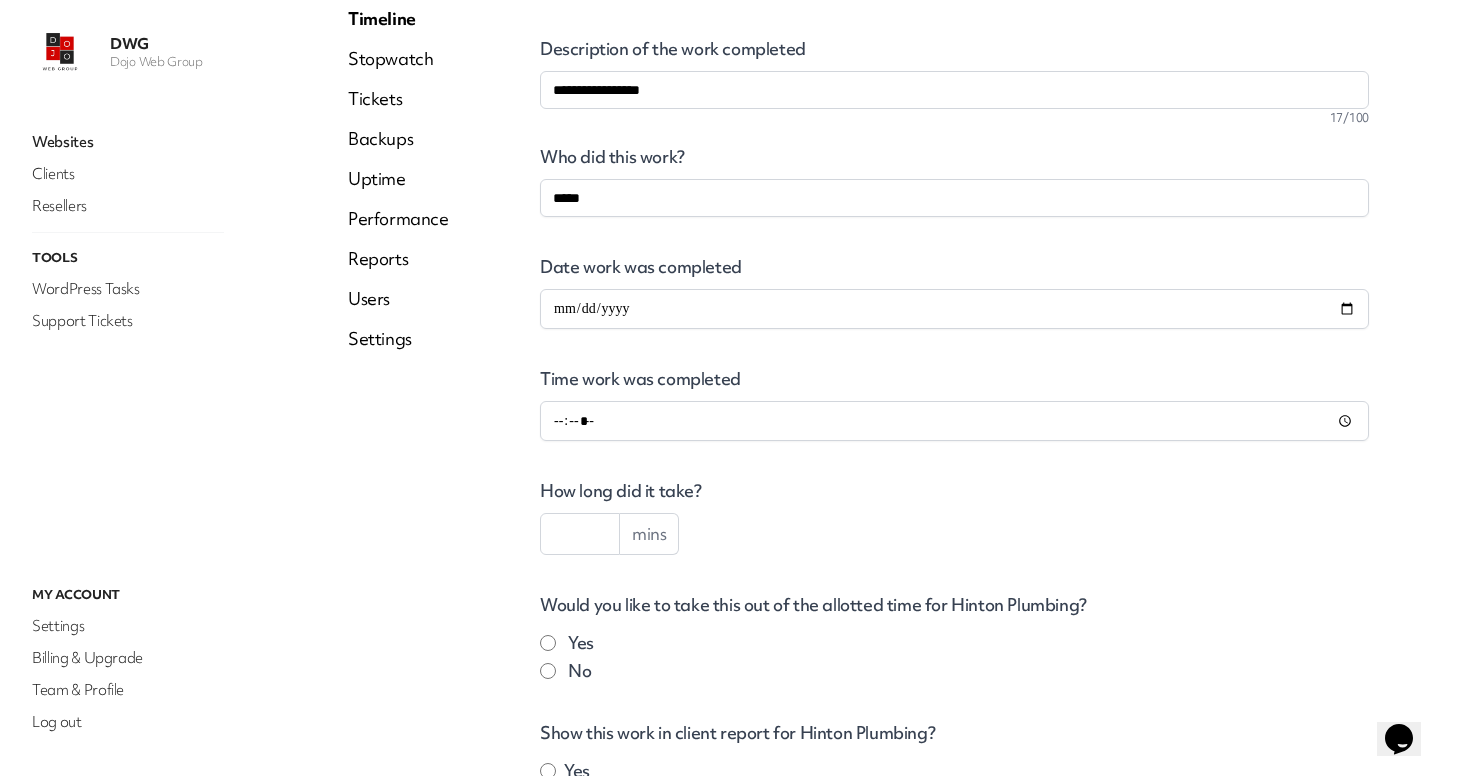 type on "*****" 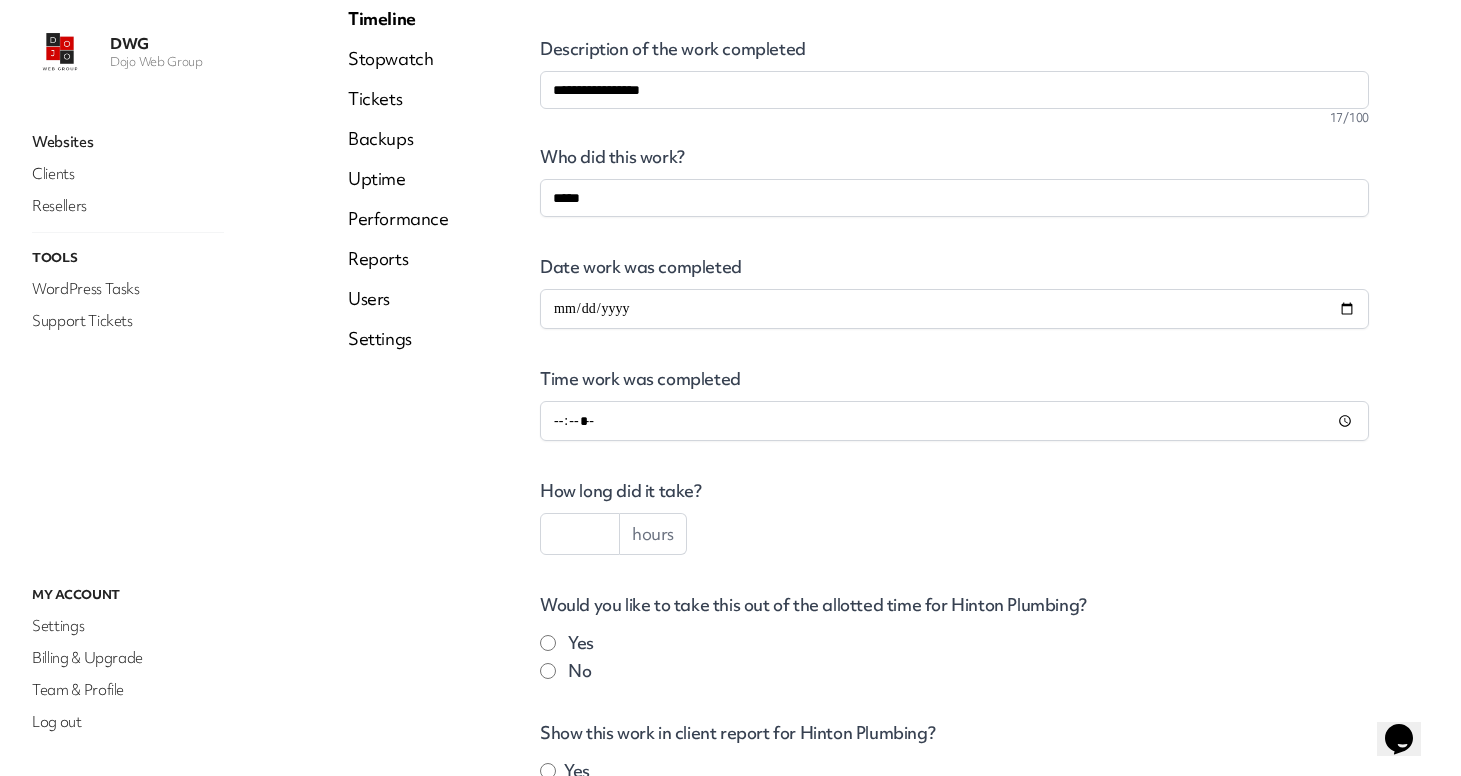 click at bounding box center (580, 534) 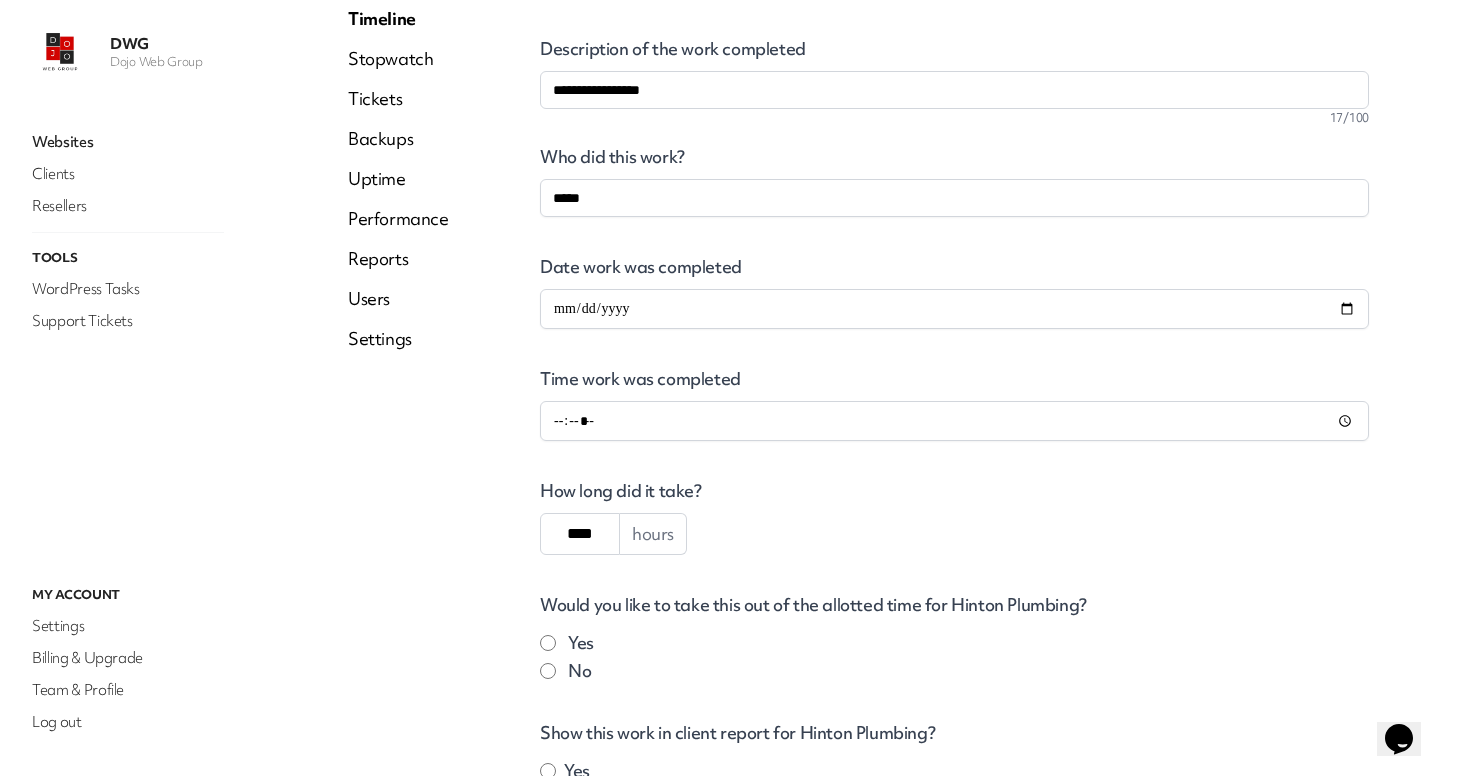 click on "Save" at bounding box center [604, 890] 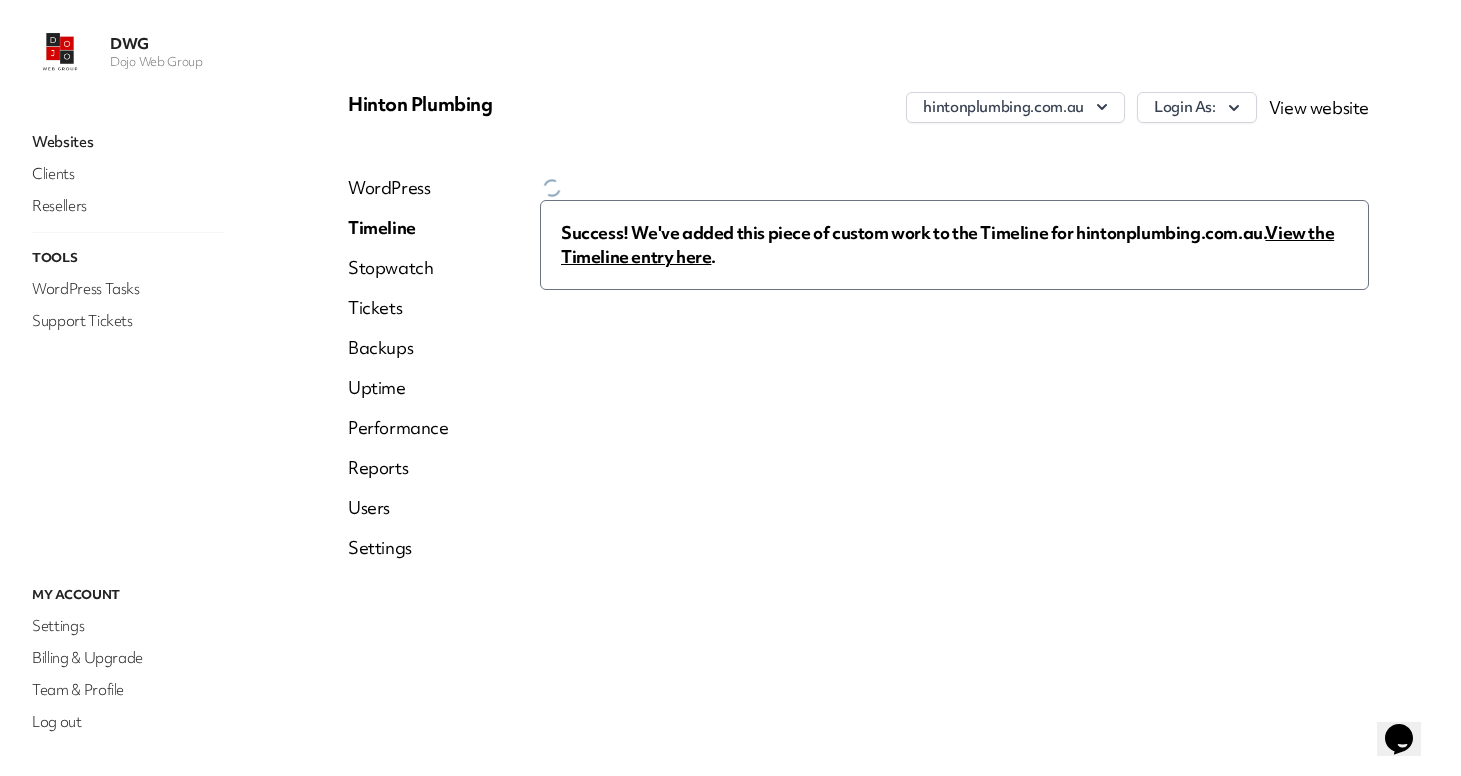 scroll, scrollTop: 0, scrollLeft: 0, axis: both 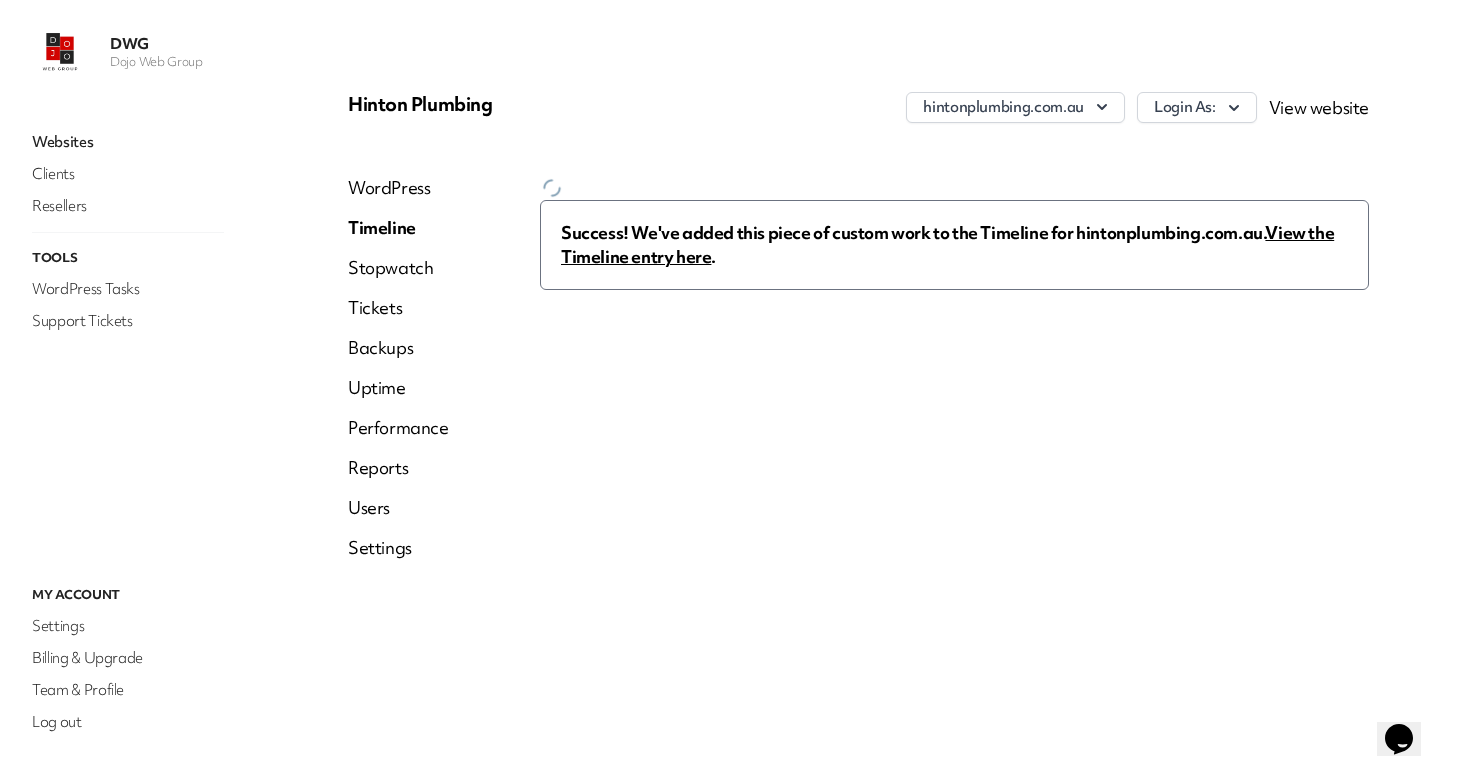 drag, startPoint x: 557, startPoint y: 535, endPoint x: 606, endPoint y: 535, distance: 49 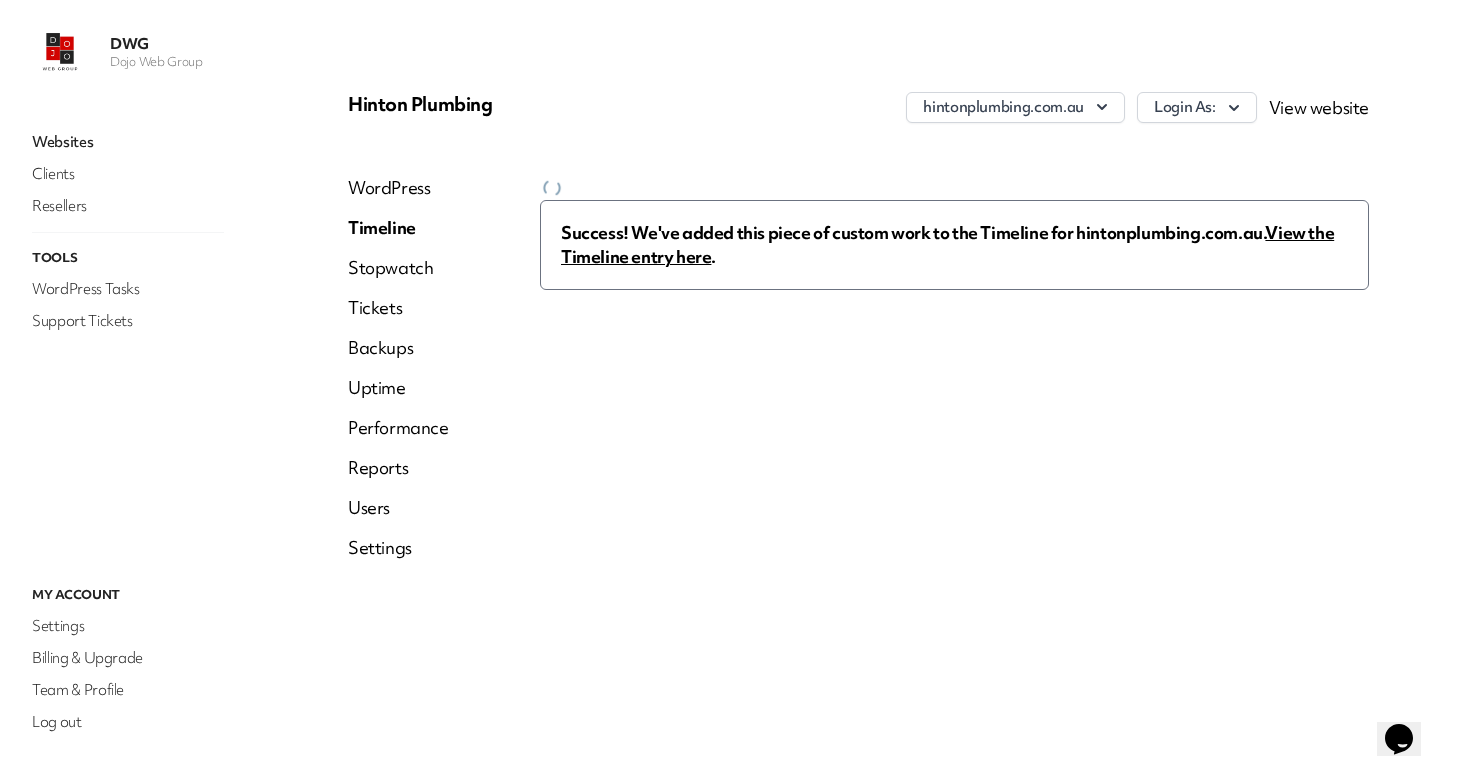 click on "Success! We've added this piece of custom work to the Timeline for hintonplumbing.com.au.
View
the
Timeline entry here ." at bounding box center (954, 376) 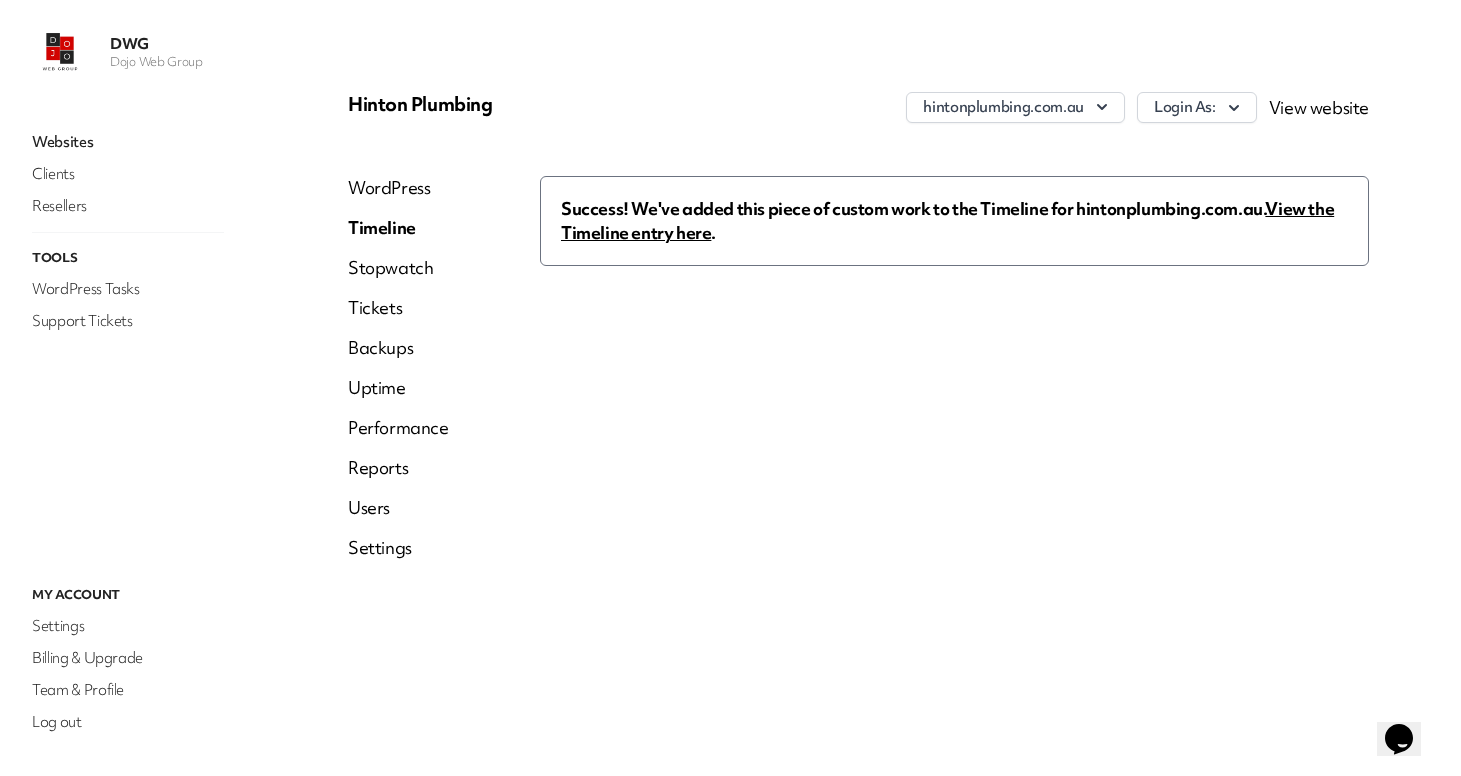click on "Timeline" at bounding box center (398, 228) 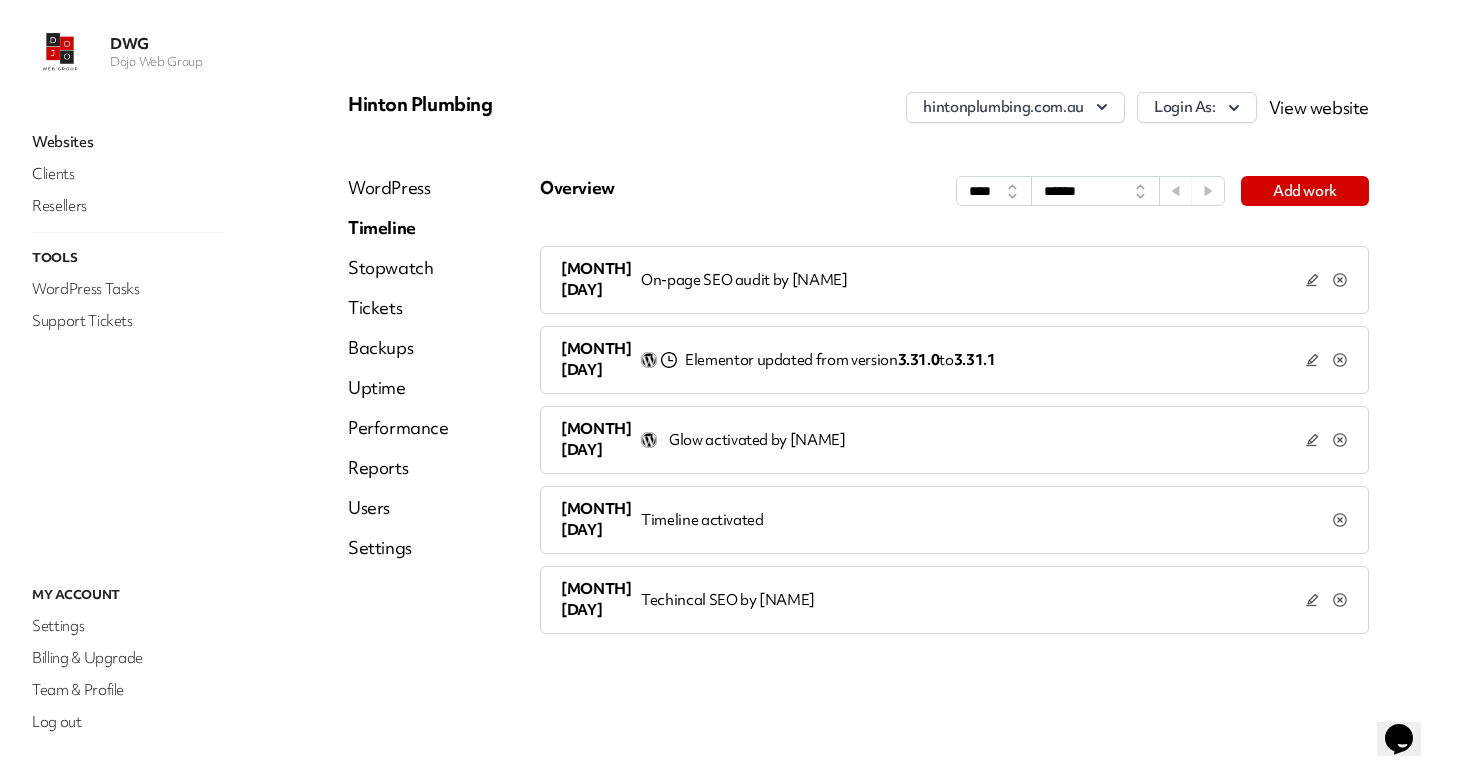 click 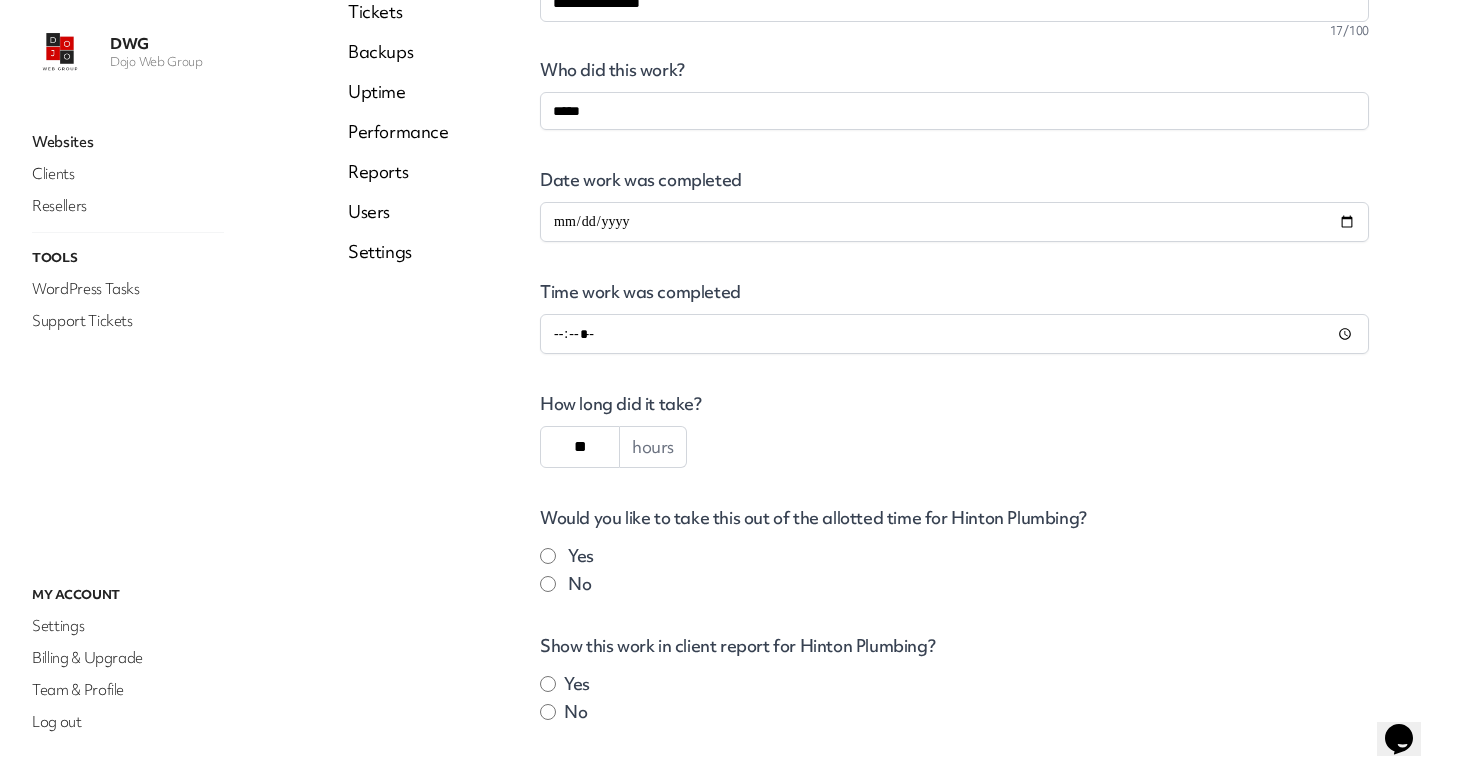 scroll, scrollTop: 301, scrollLeft: 0, axis: vertical 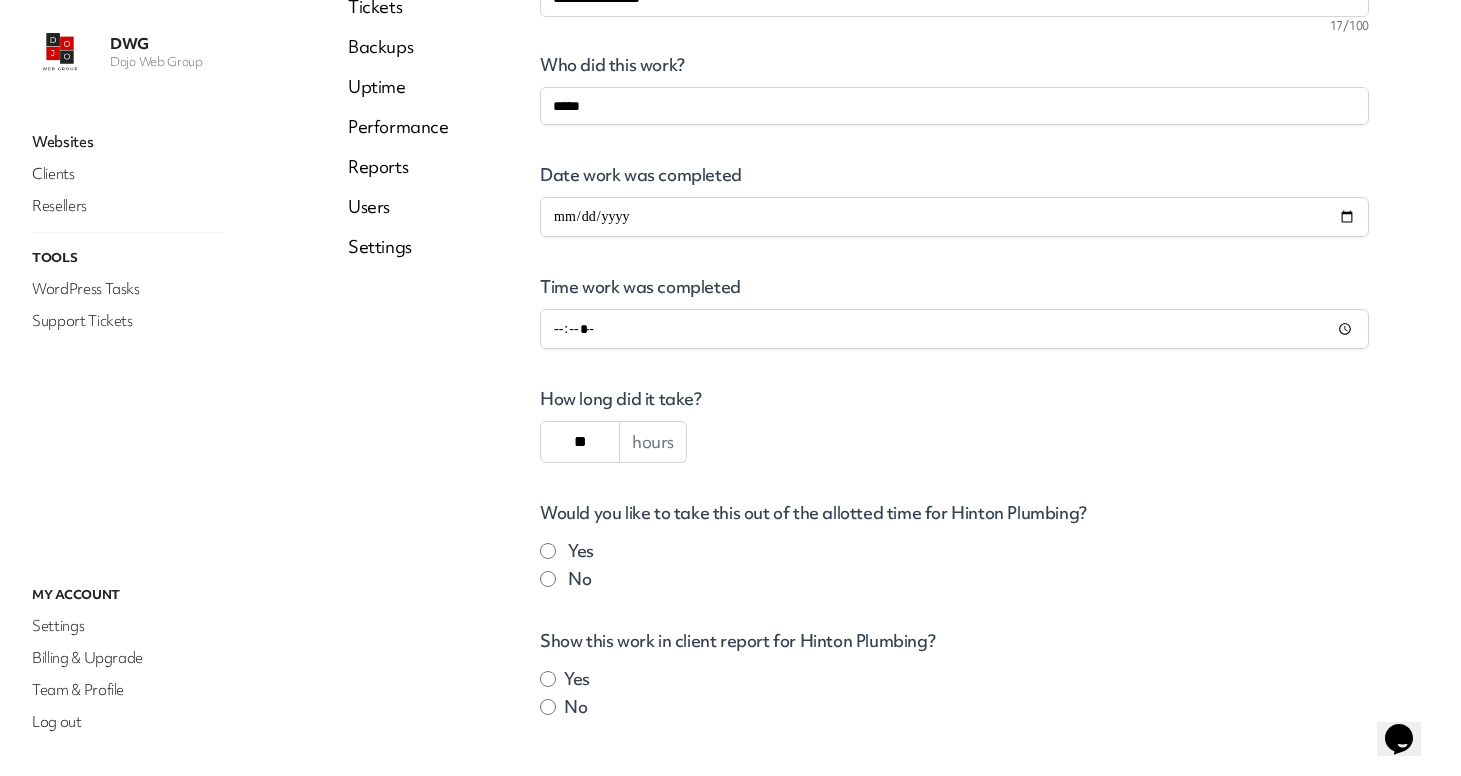 drag, startPoint x: 595, startPoint y: 443, endPoint x: 535, endPoint y: 437, distance: 60.299255 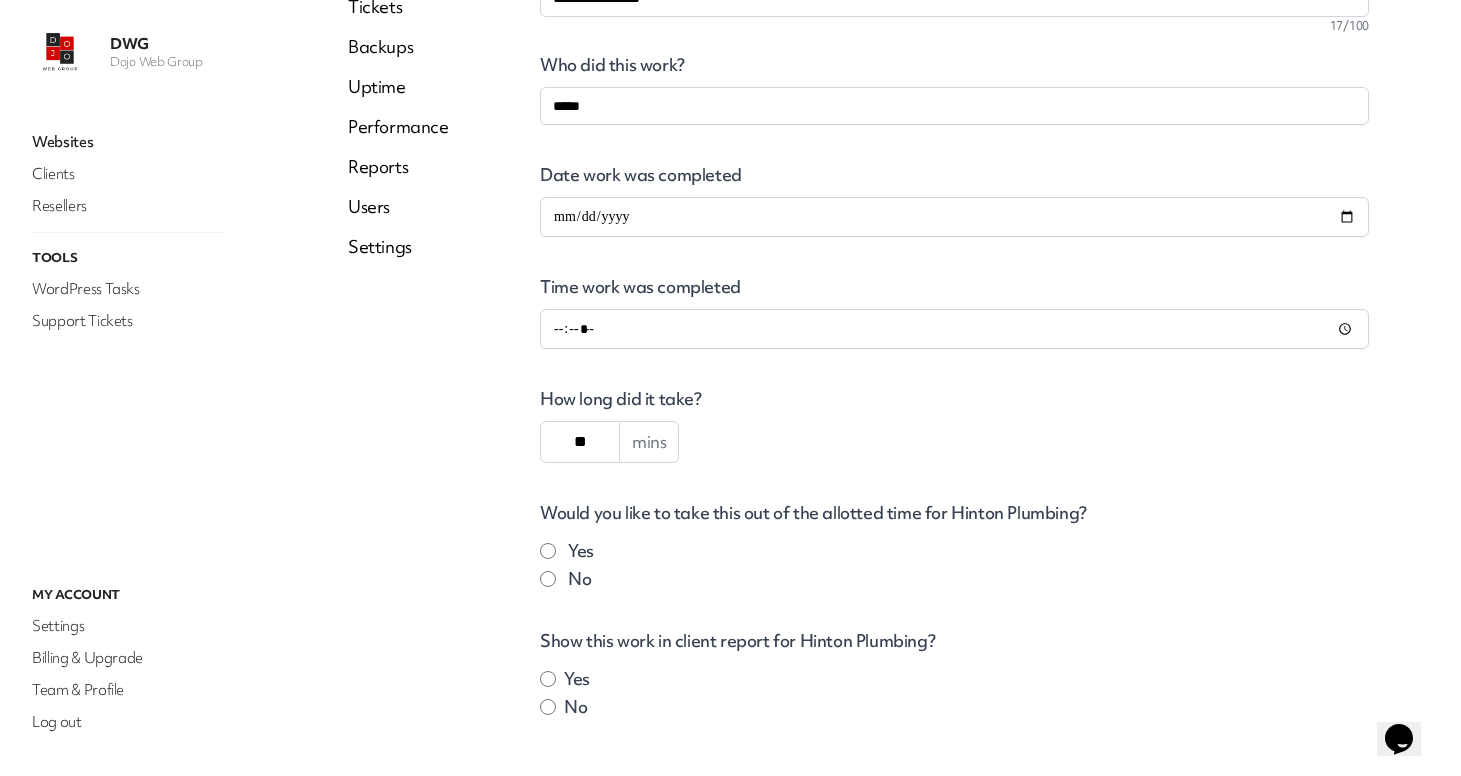 drag, startPoint x: 567, startPoint y: 443, endPoint x: 606, endPoint y: 448, distance: 39.319206 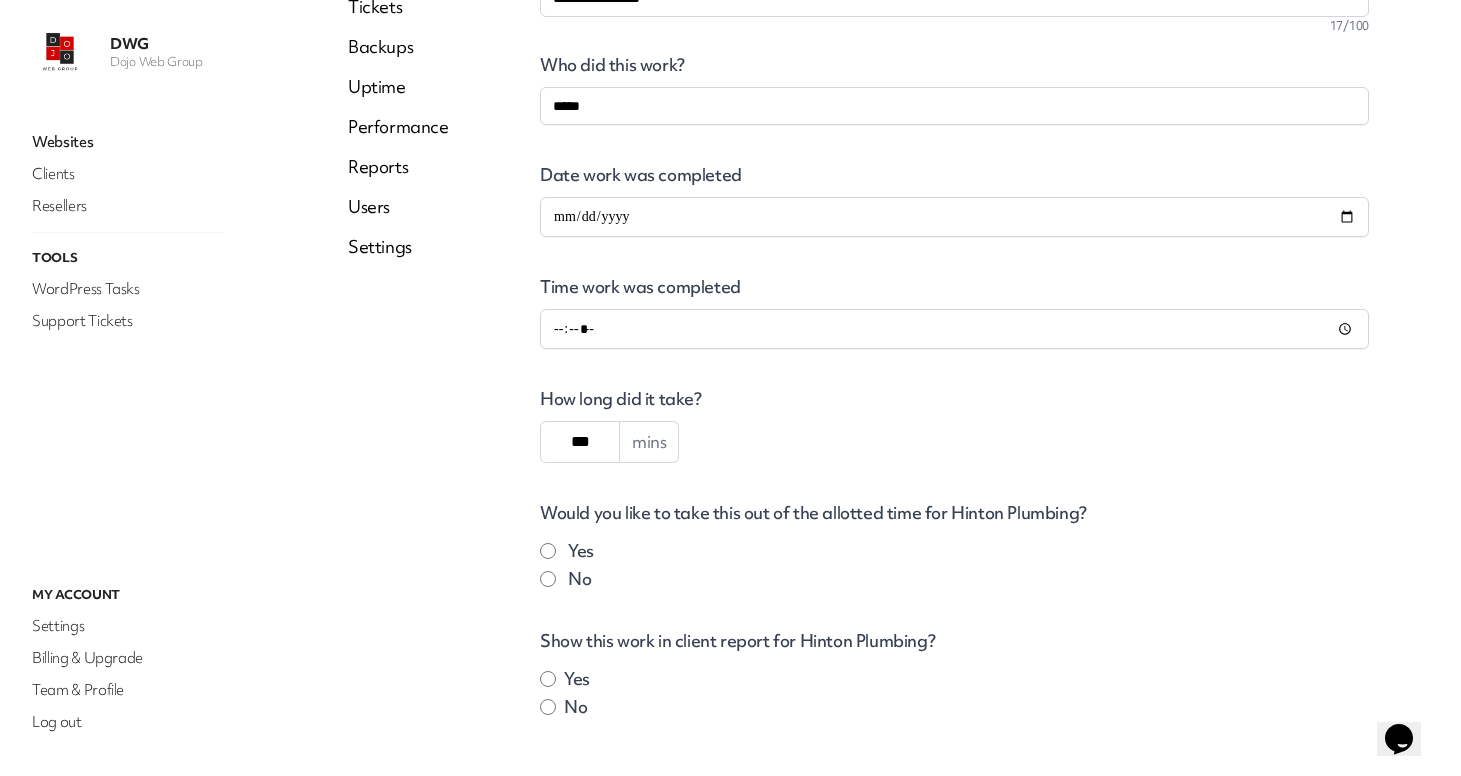 type on "***" 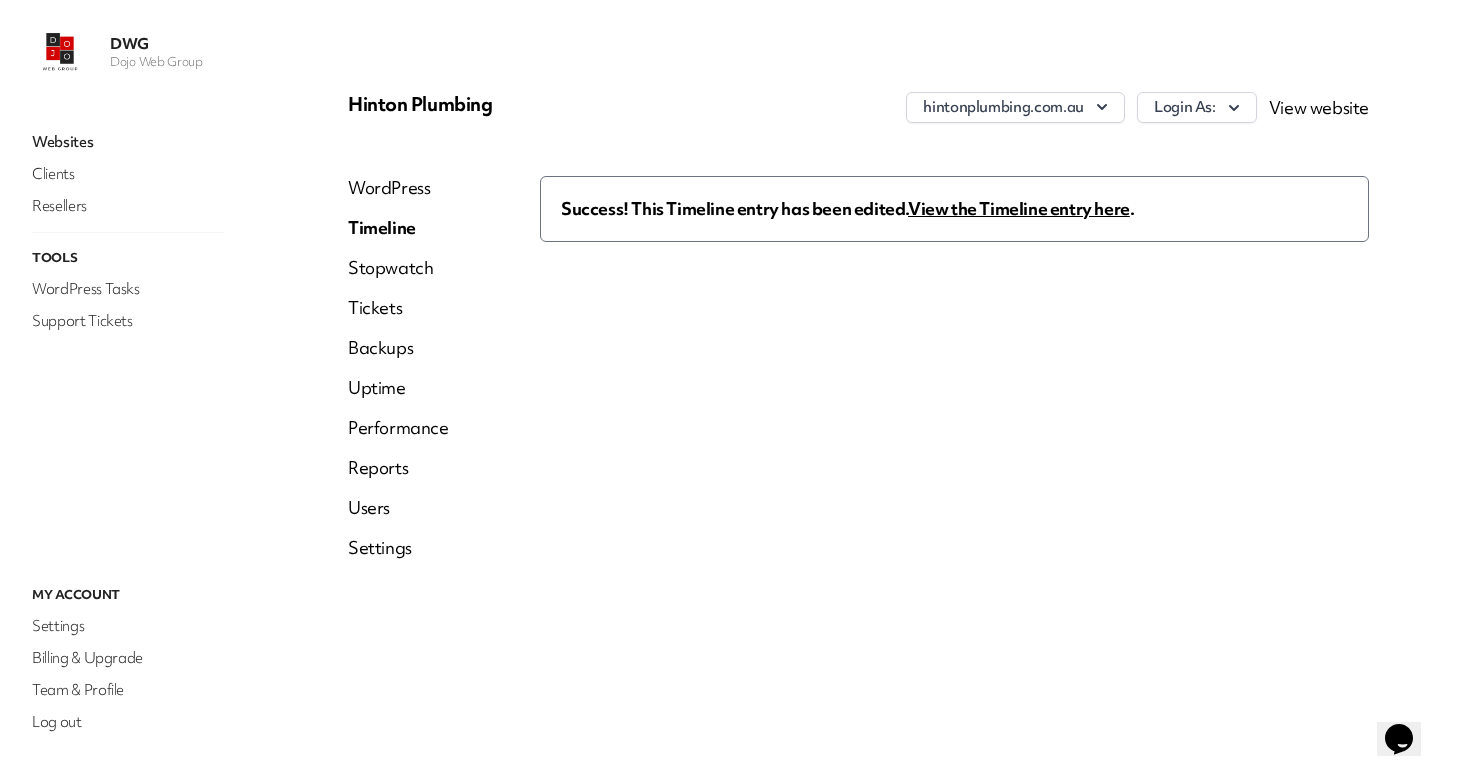 click on "Timeline" at bounding box center (398, 228) 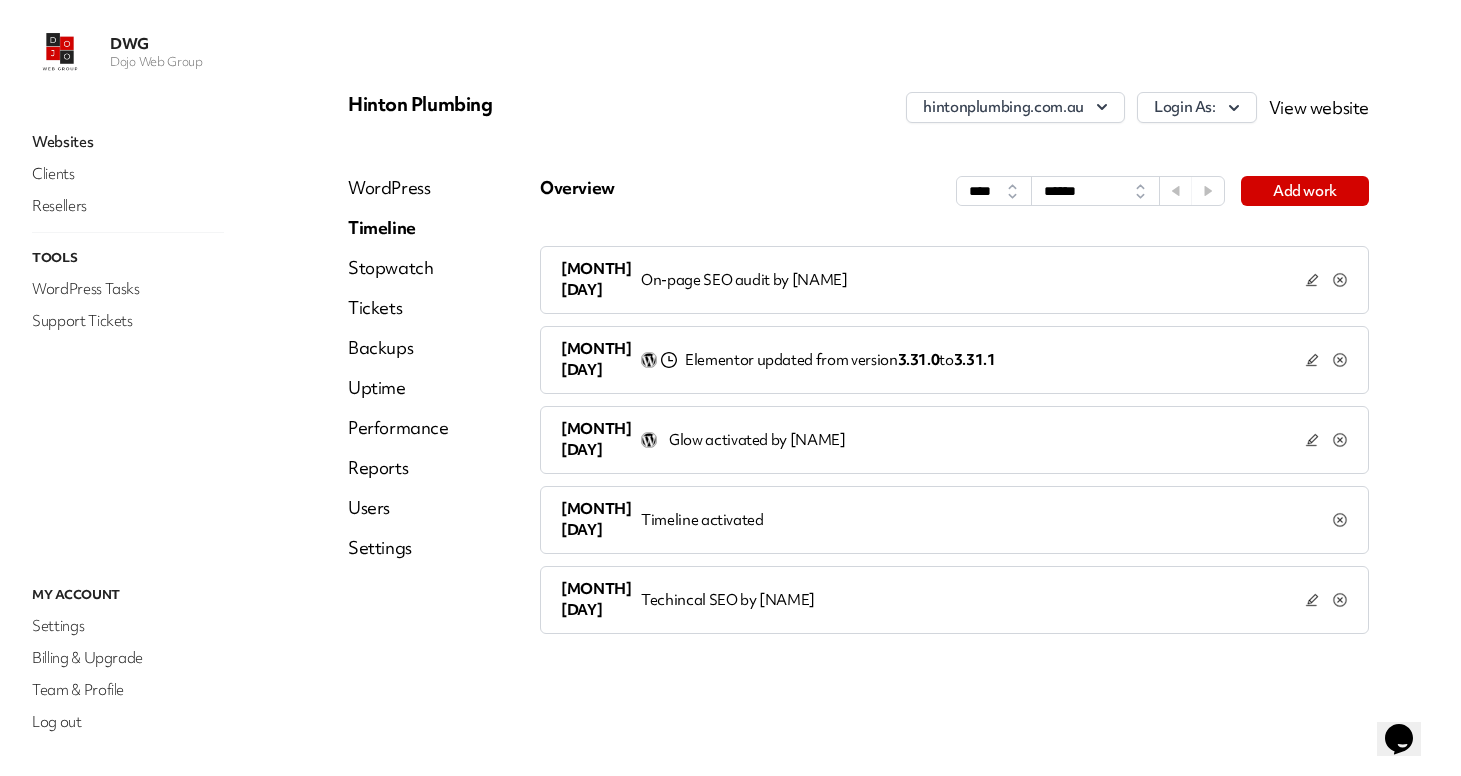 click on "[MONTH] [DAY]       On-page SEO audit by [NAME]" at bounding box center (932, 280) 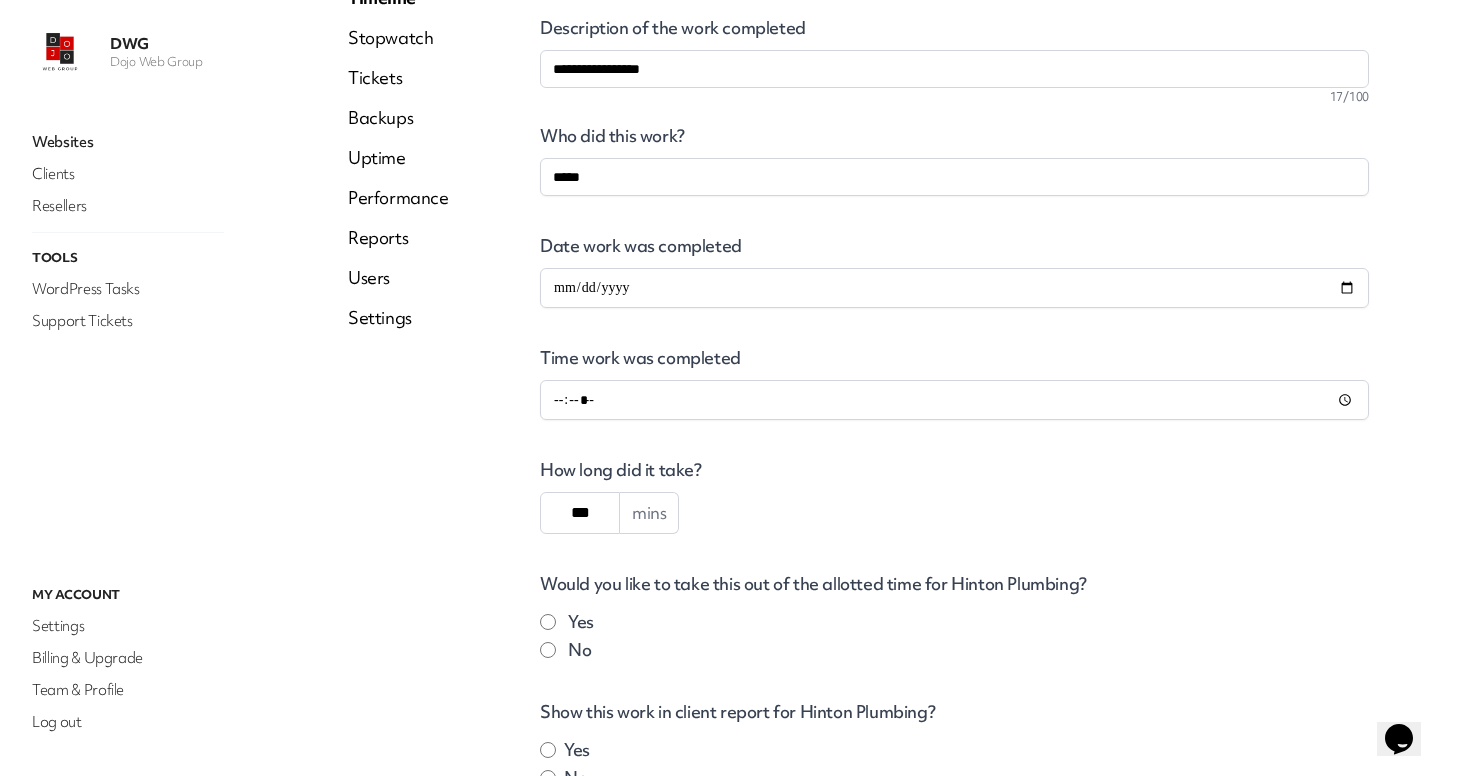scroll, scrollTop: 446, scrollLeft: 0, axis: vertical 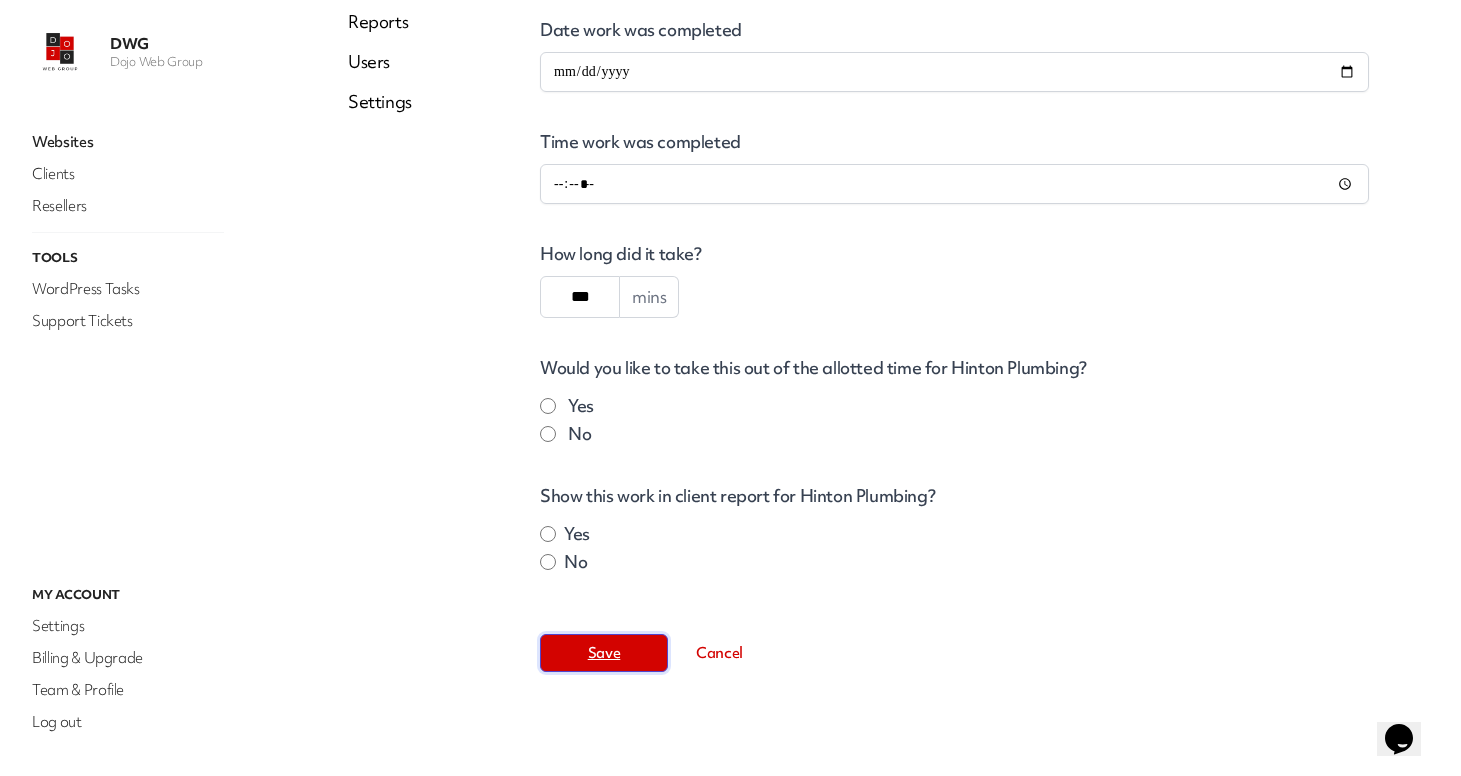 click on "Save" at bounding box center (604, 653) 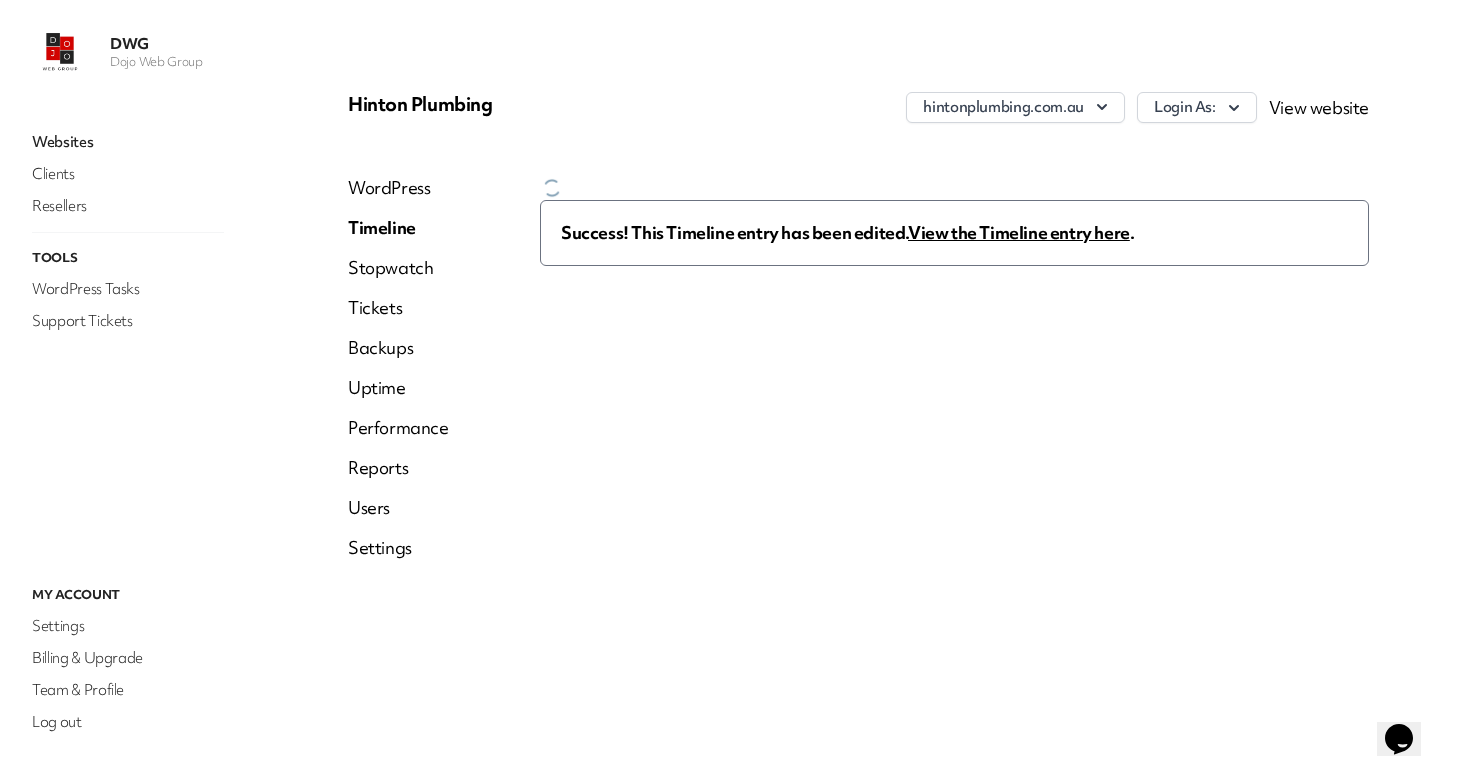 scroll, scrollTop: 0, scrollLeft: 0, axis: both 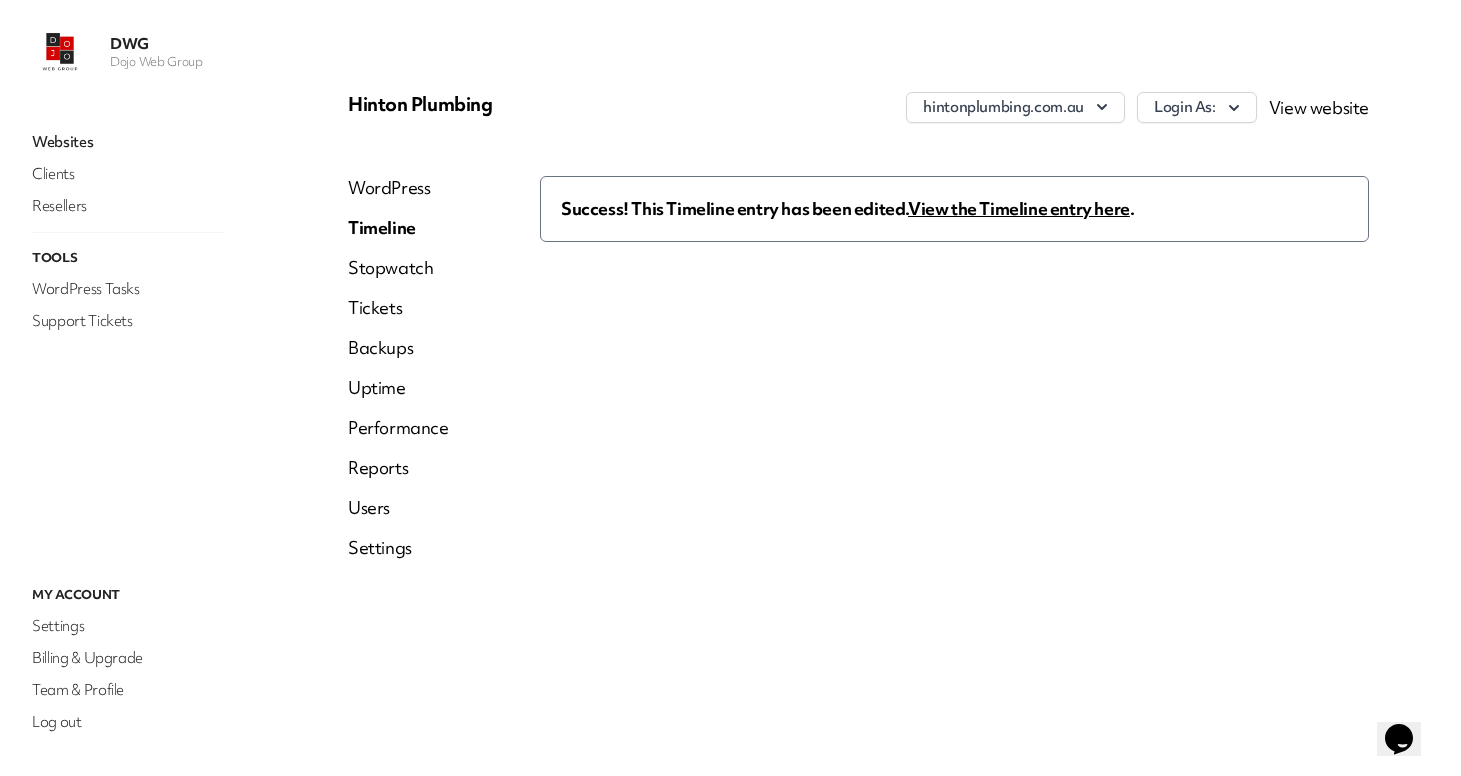 click on "View
the
Timeline entry here" at bounding box center (1019, 208) 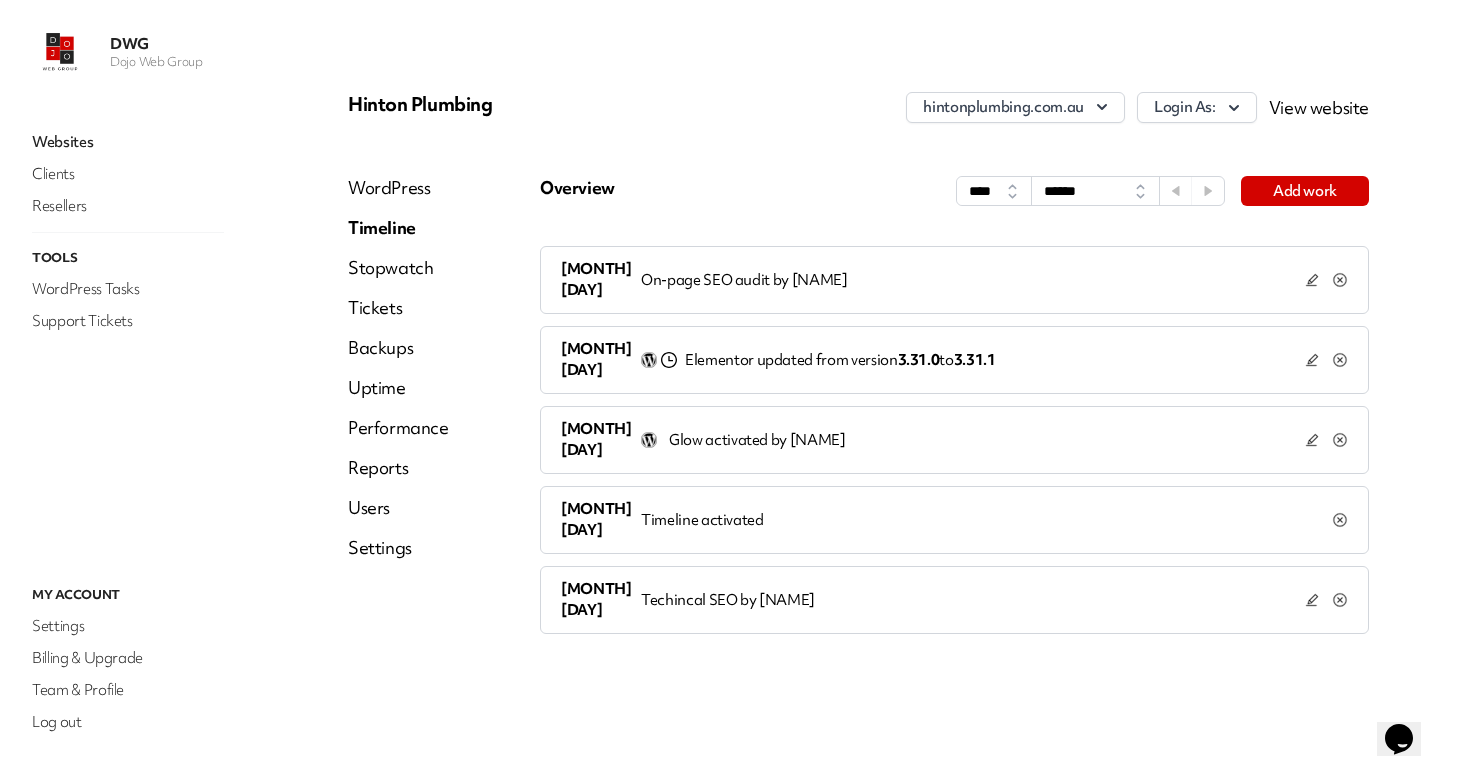 click 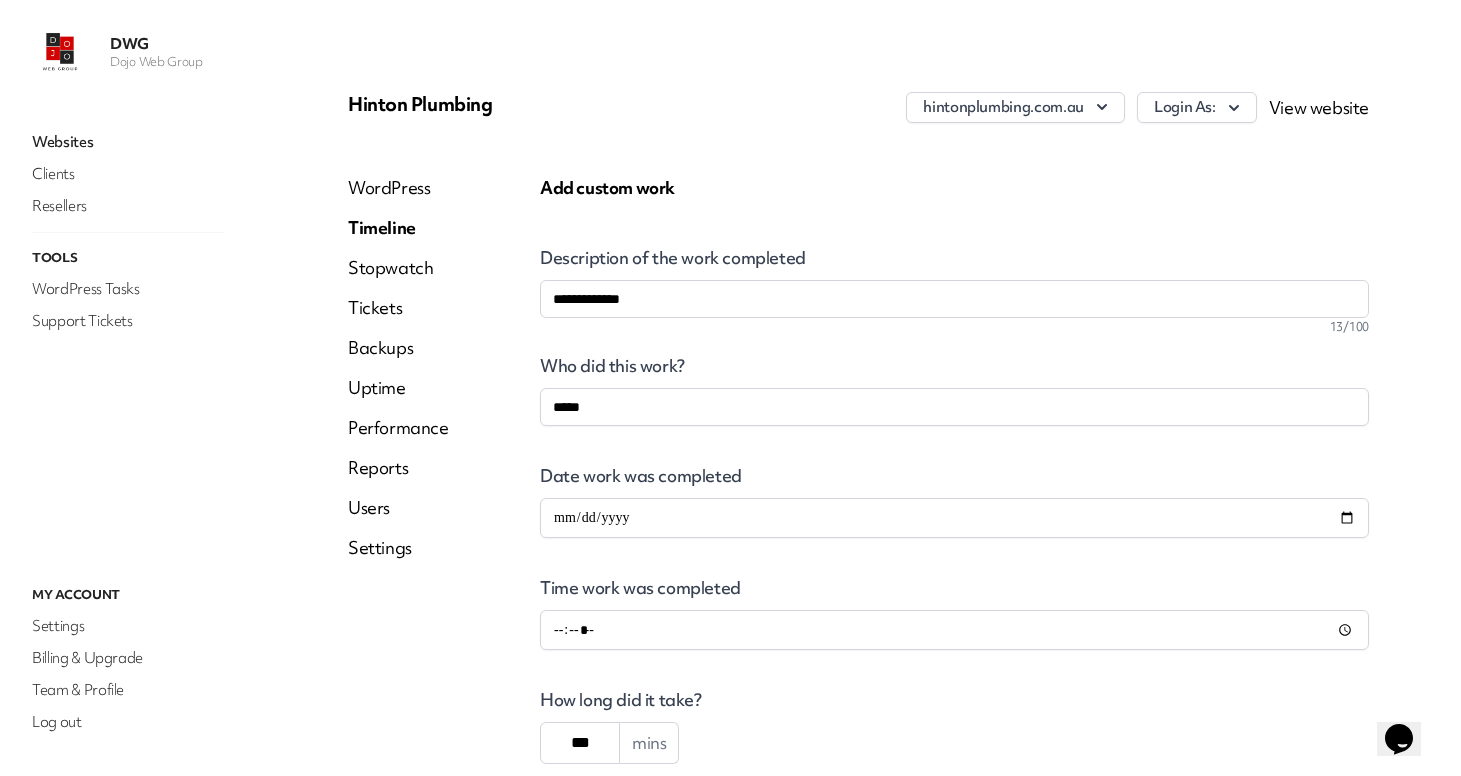 scroll, scrollTop: 409, scrollLeft: 0, axis: vertical 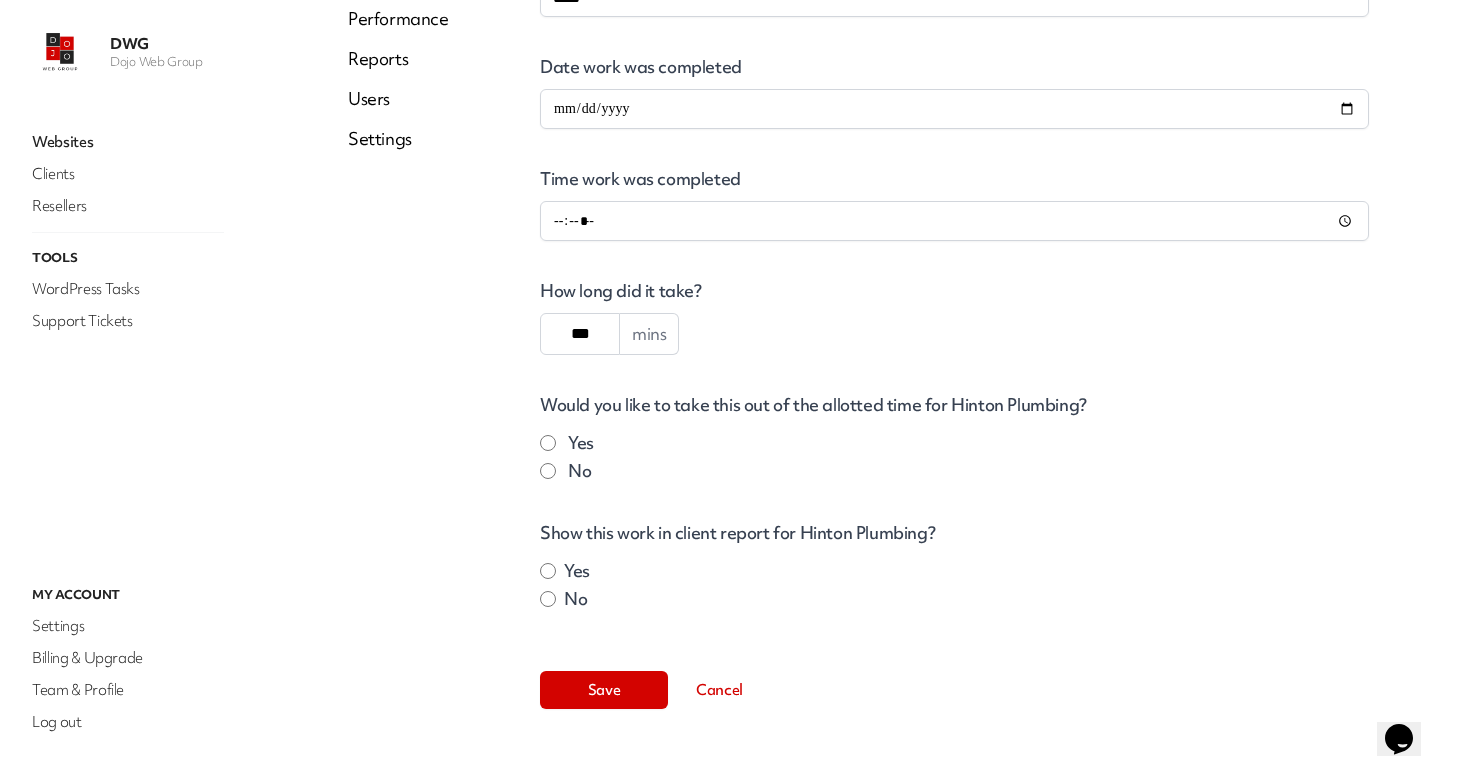 click on "***" at bounding box center (580, 334) 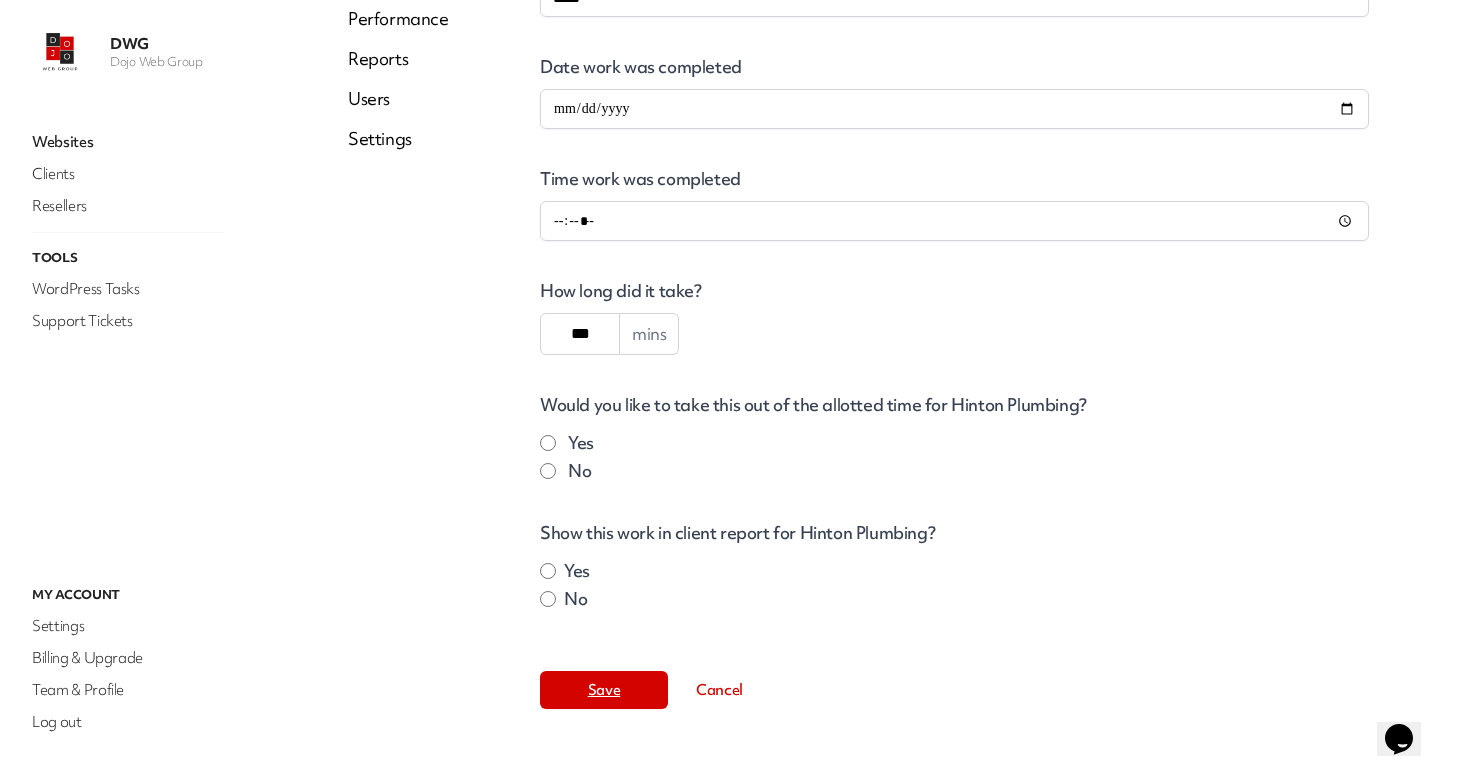 type on "***" 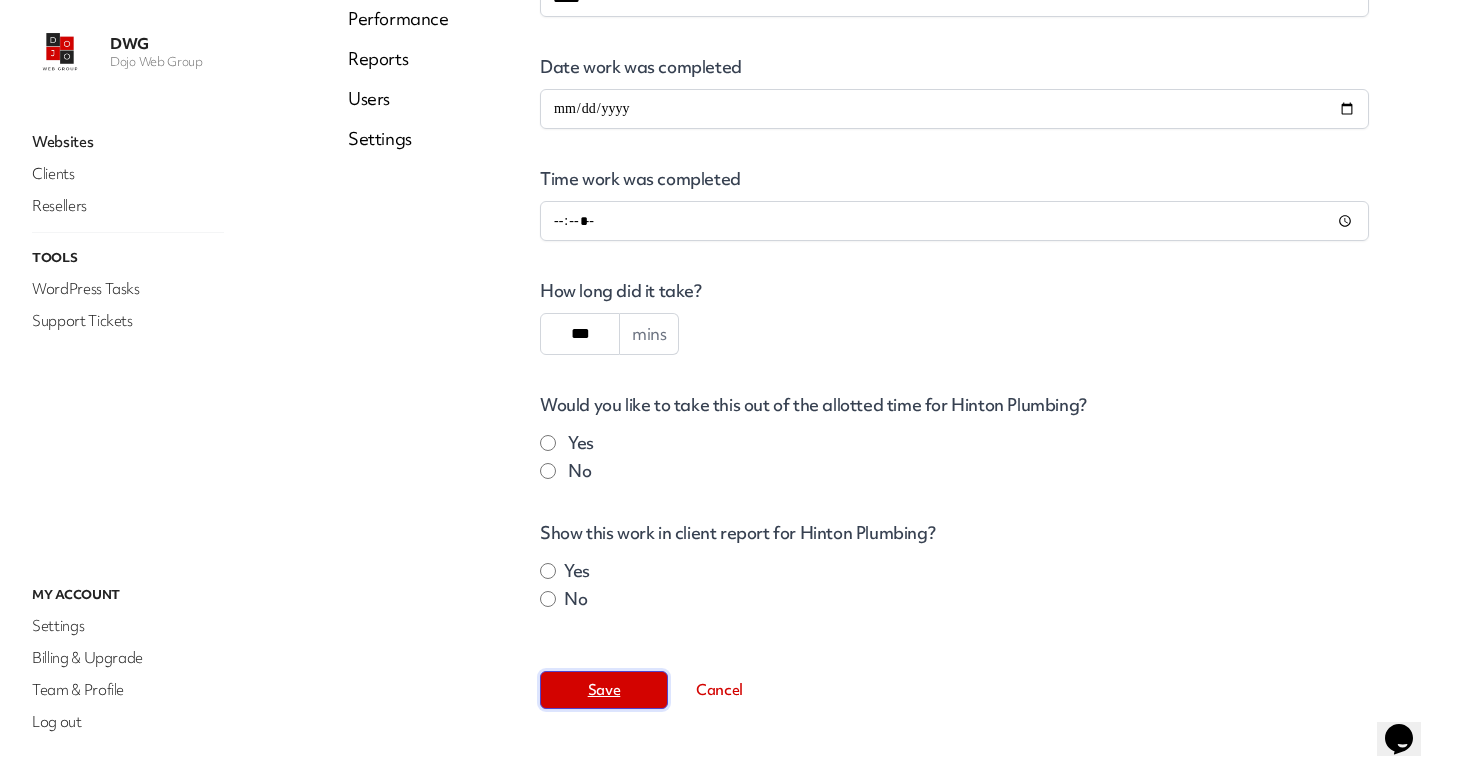 click on "Save" at bounding box center (604, 690) 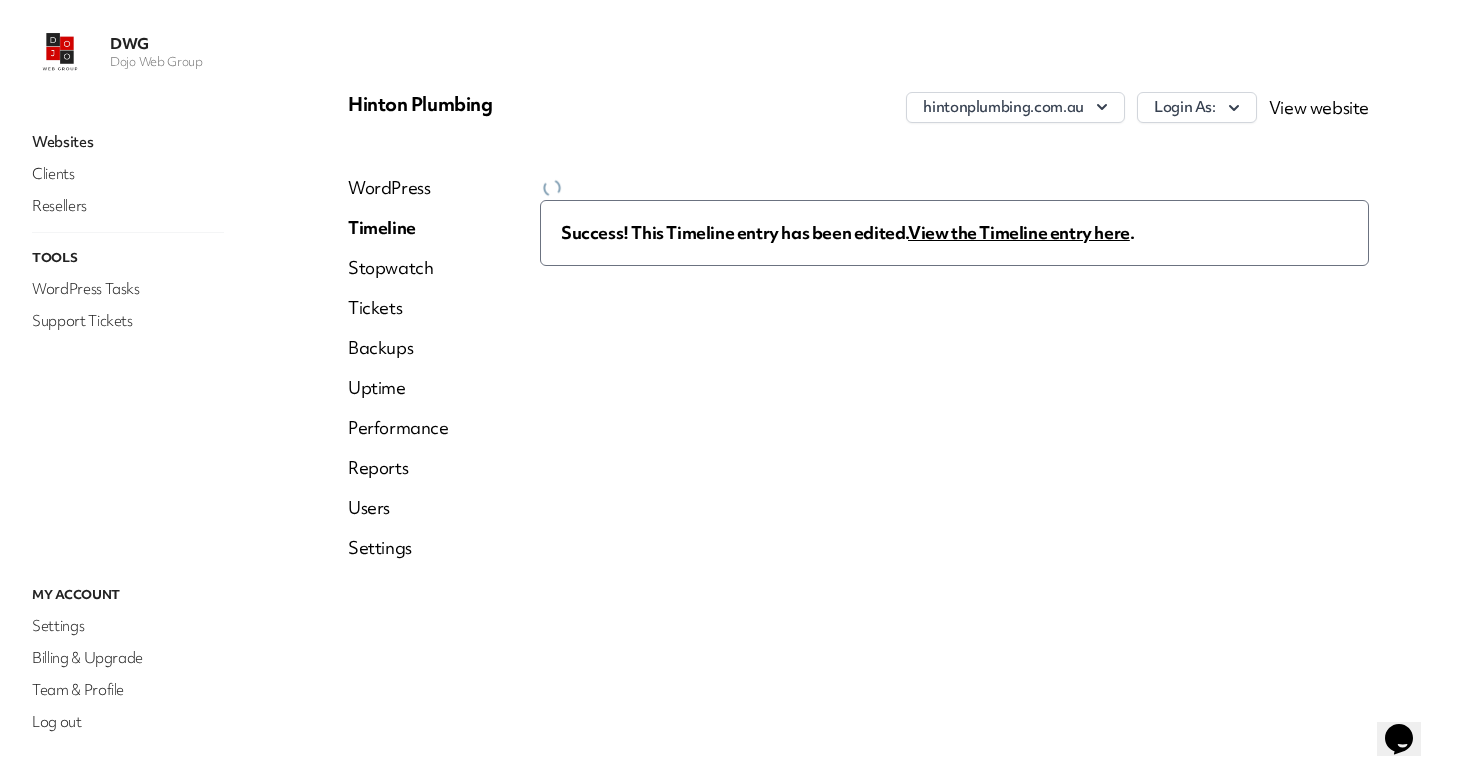 scroll, scrollTop: 0, scrollLeft: 0, axis: both 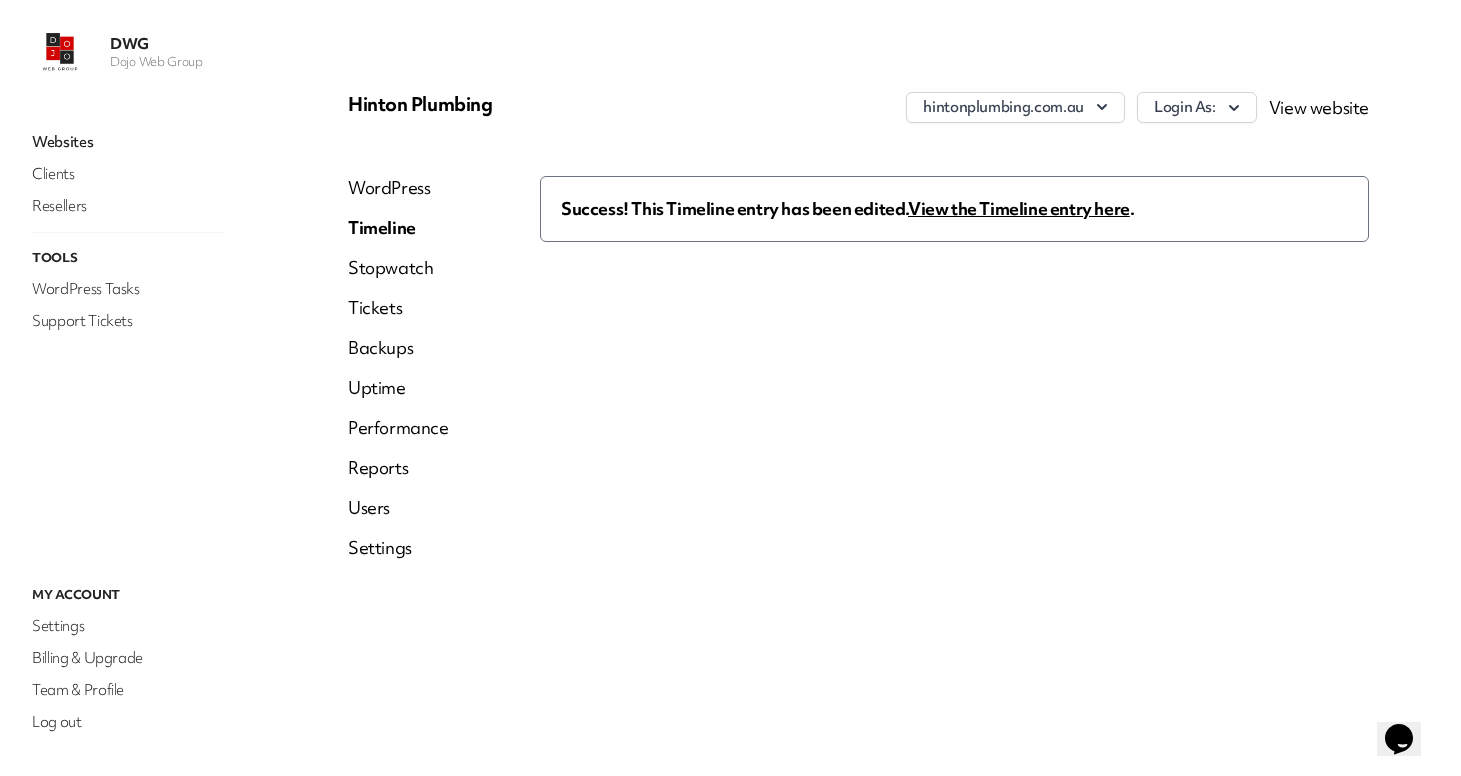click on "Reports" at bounding box center (398, 468) 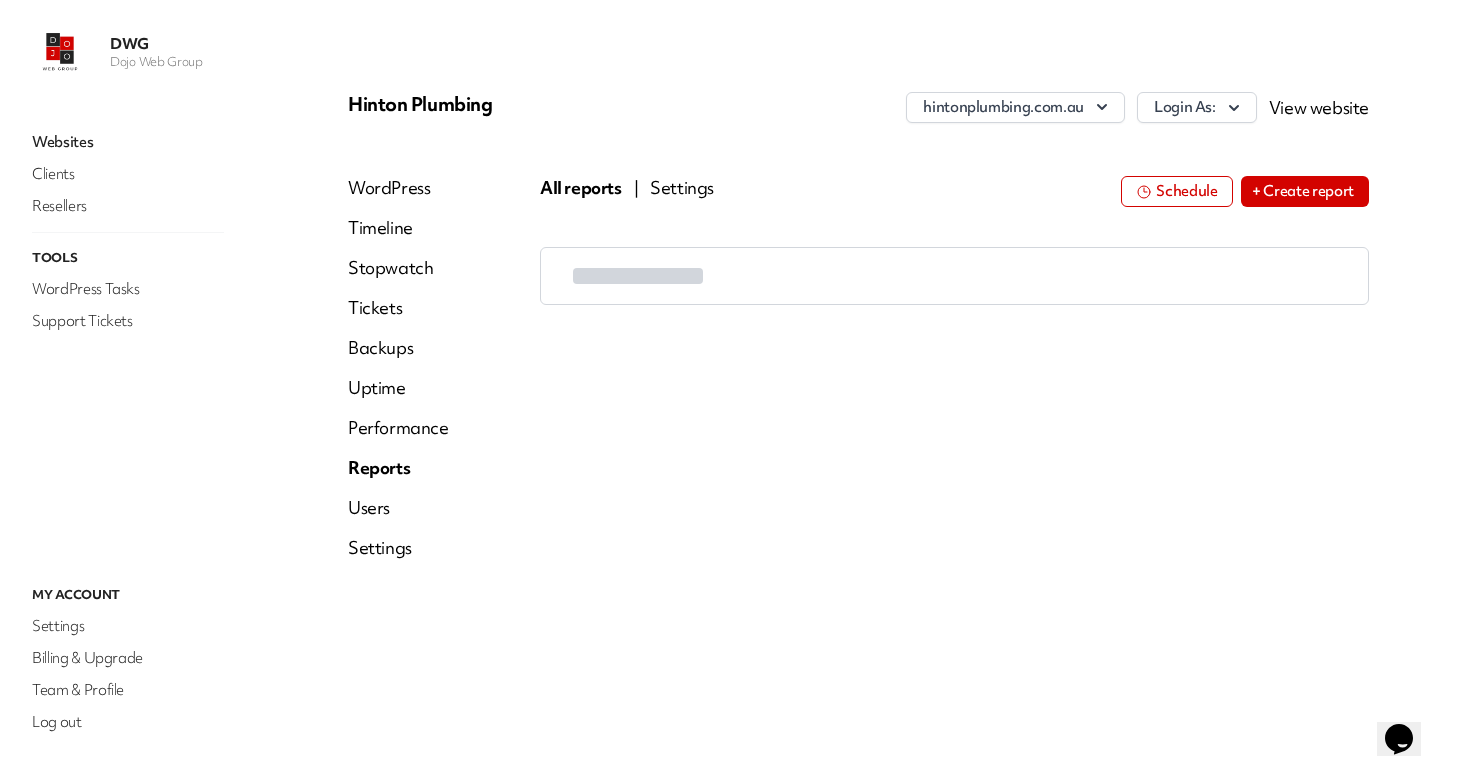click on "Settings" at bounding box center (398, 548) 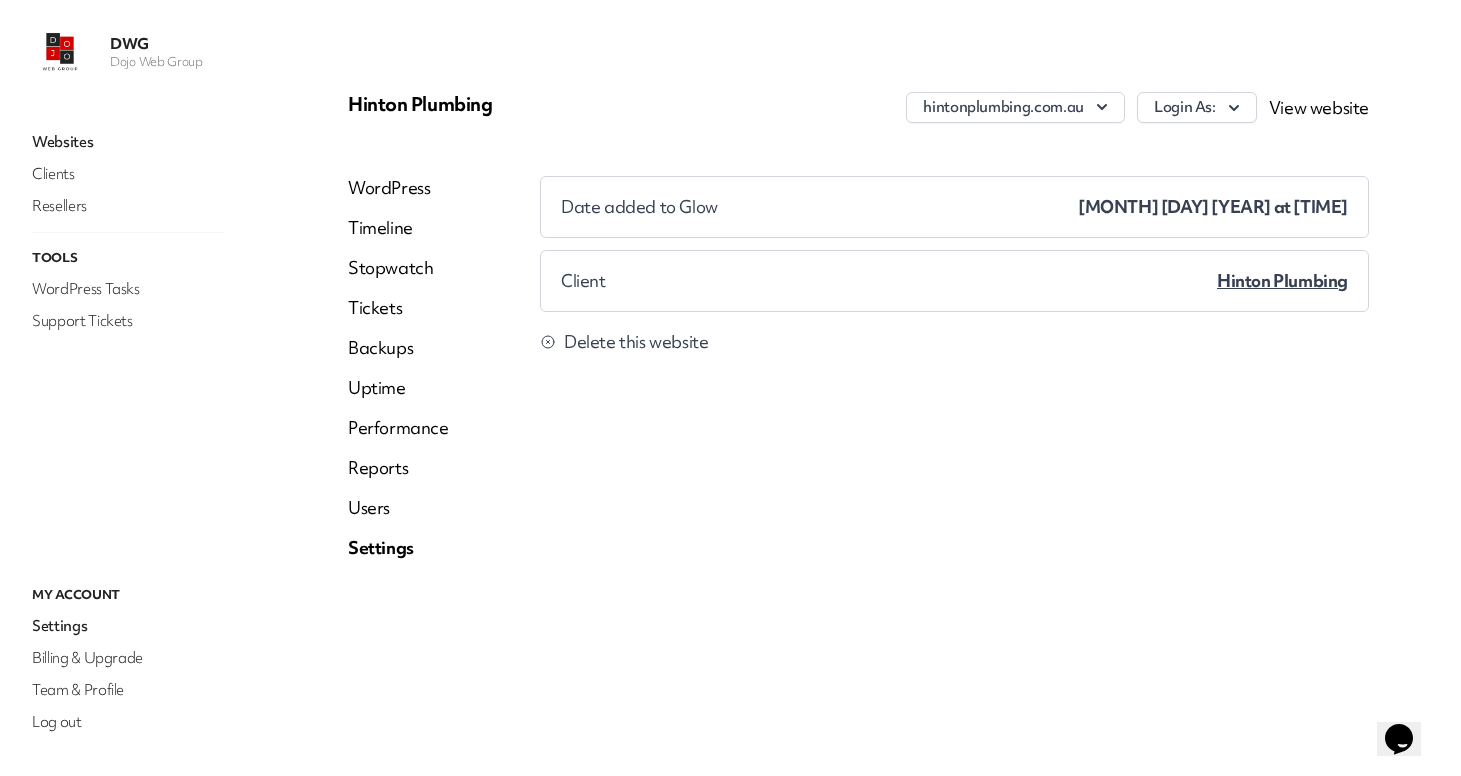 click on "Reports" at bounding box center (398, 468) 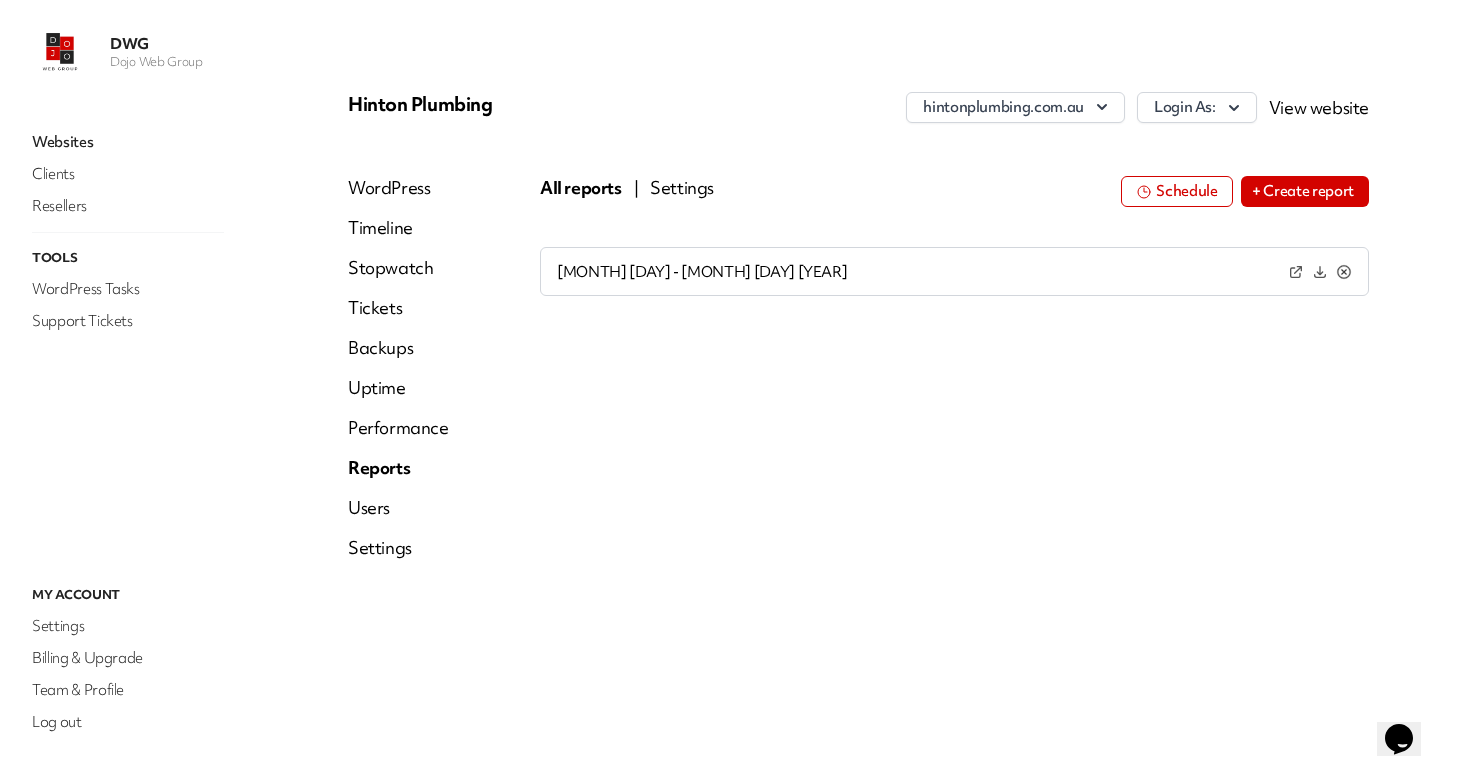 click 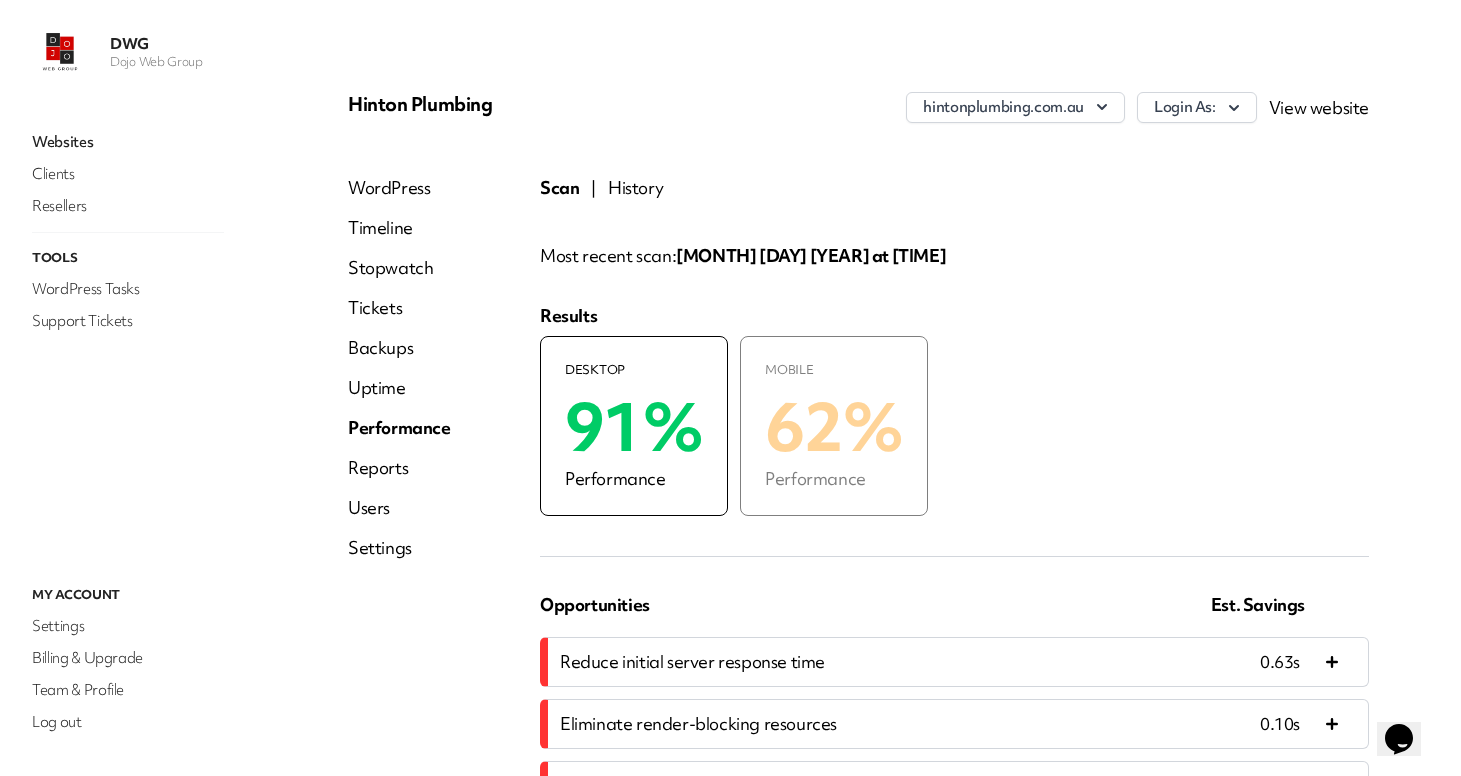 click on "Uptime" at bounding box center (399, 388) 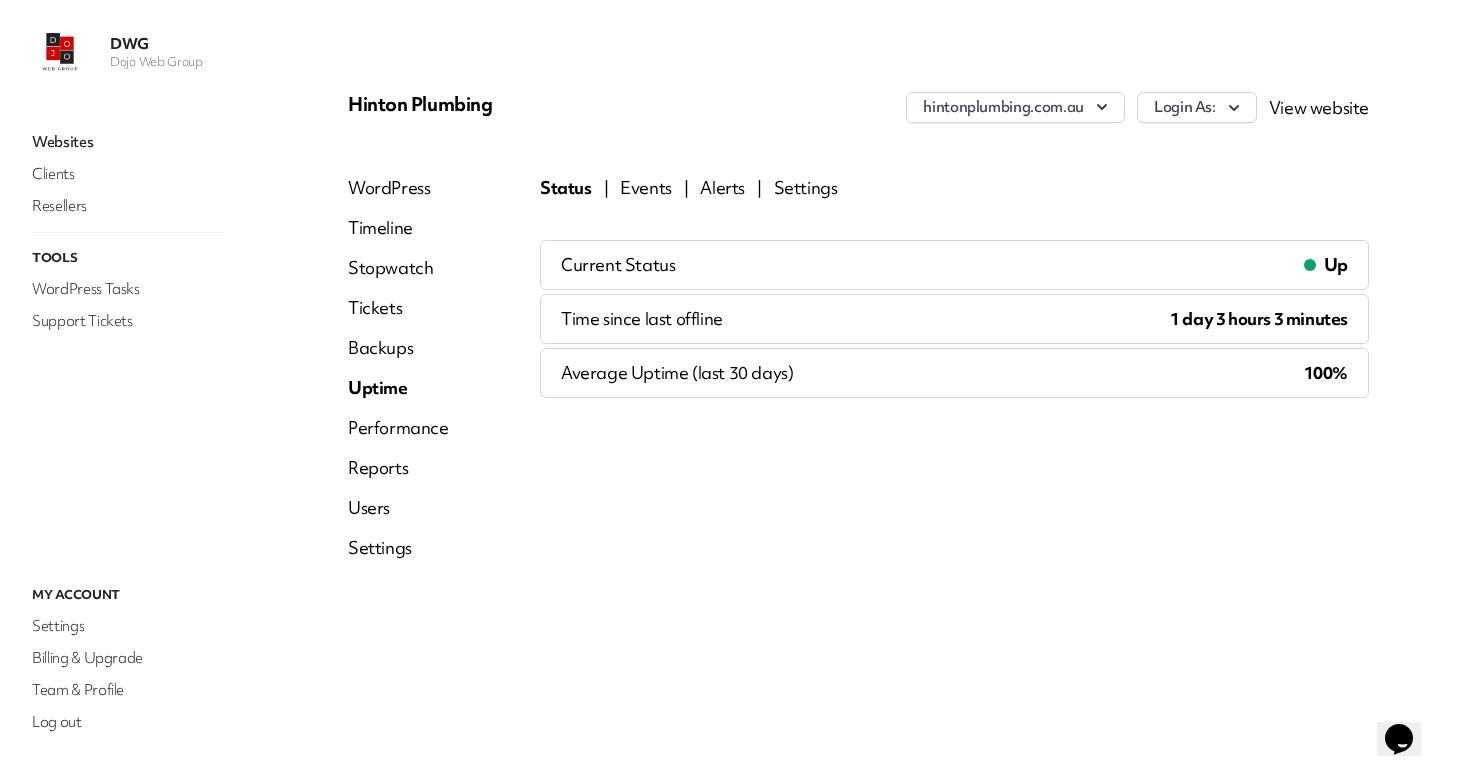 click on "Backups" at bounding box center (398, 348) 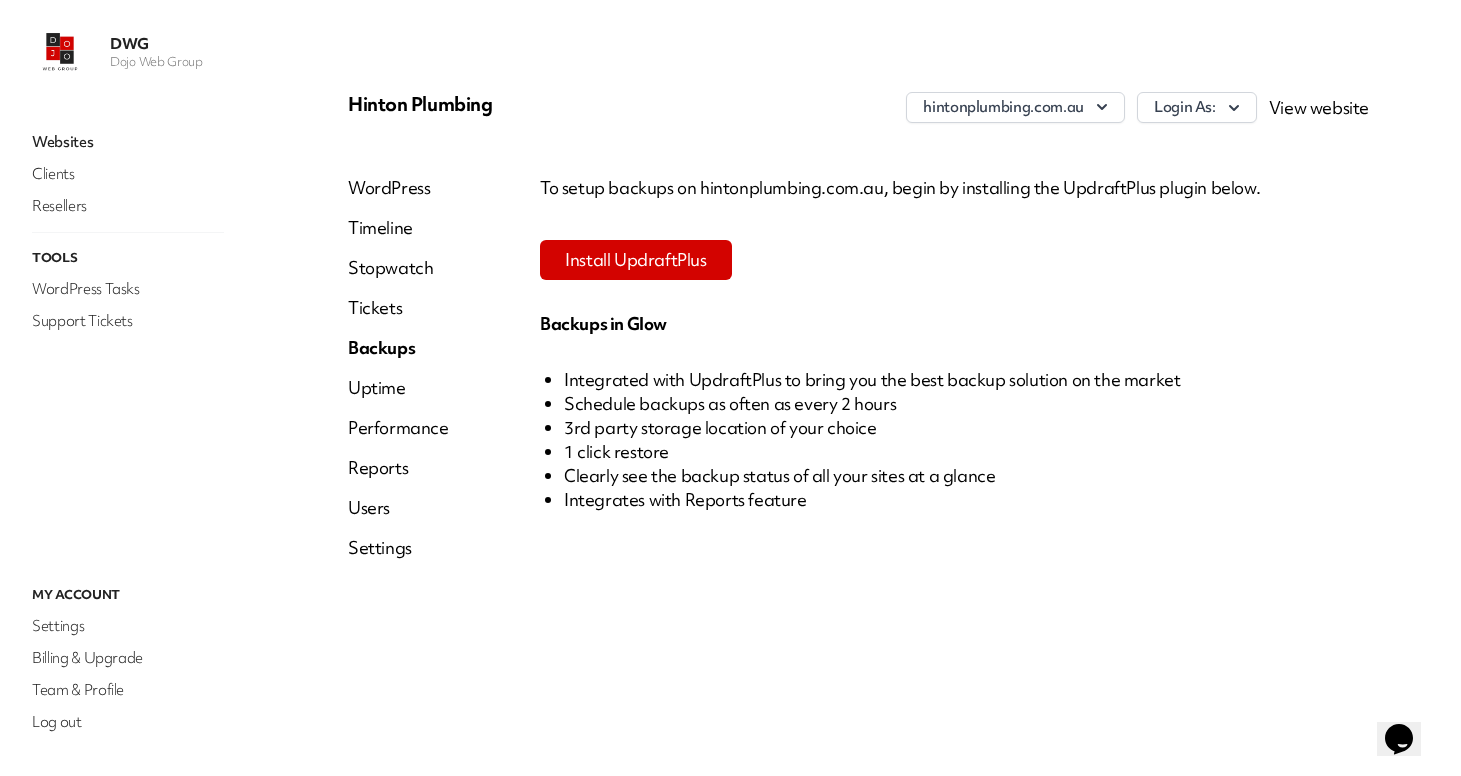click on "Tickets" at bounding box center (398, 308) 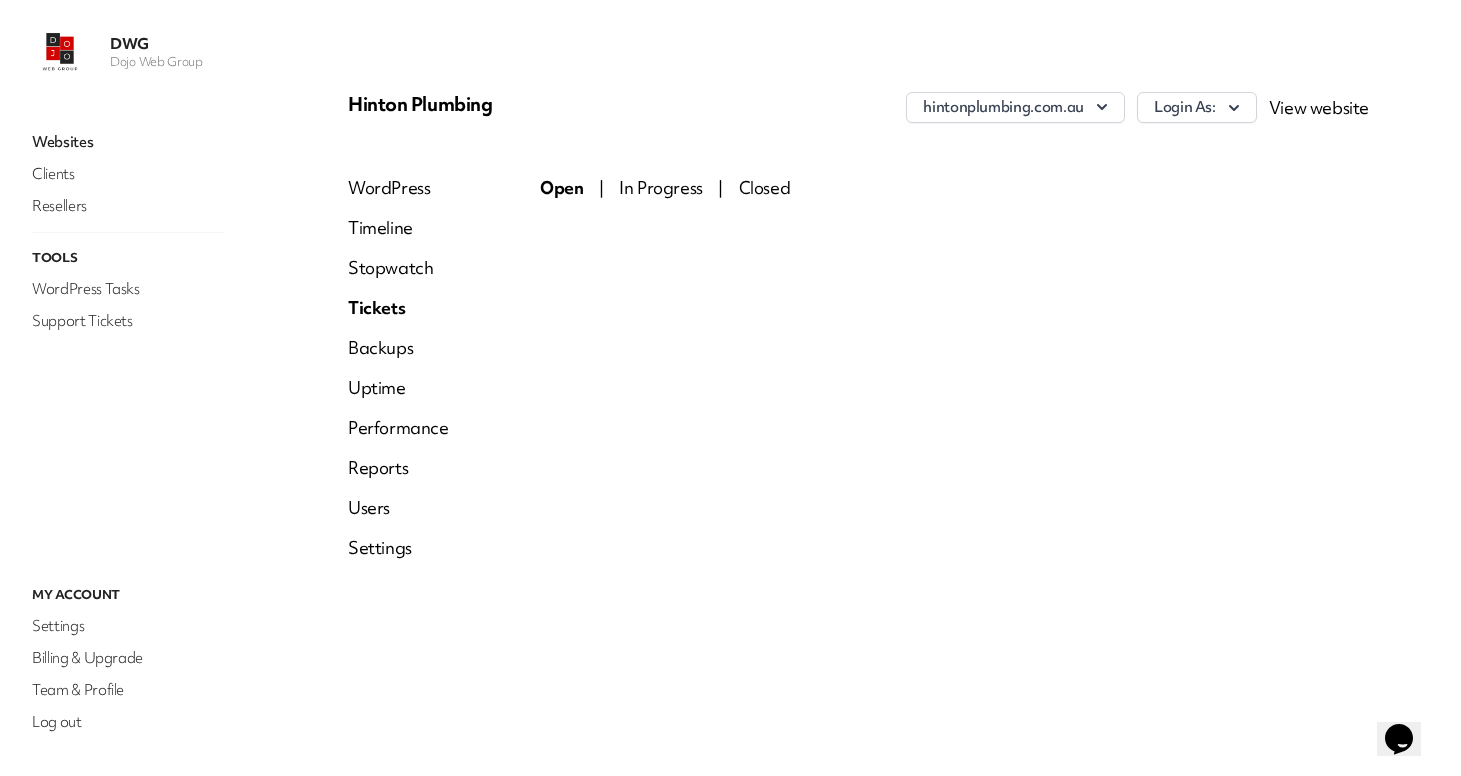 click on "Stopwatch" at bounding box center [398, 268] 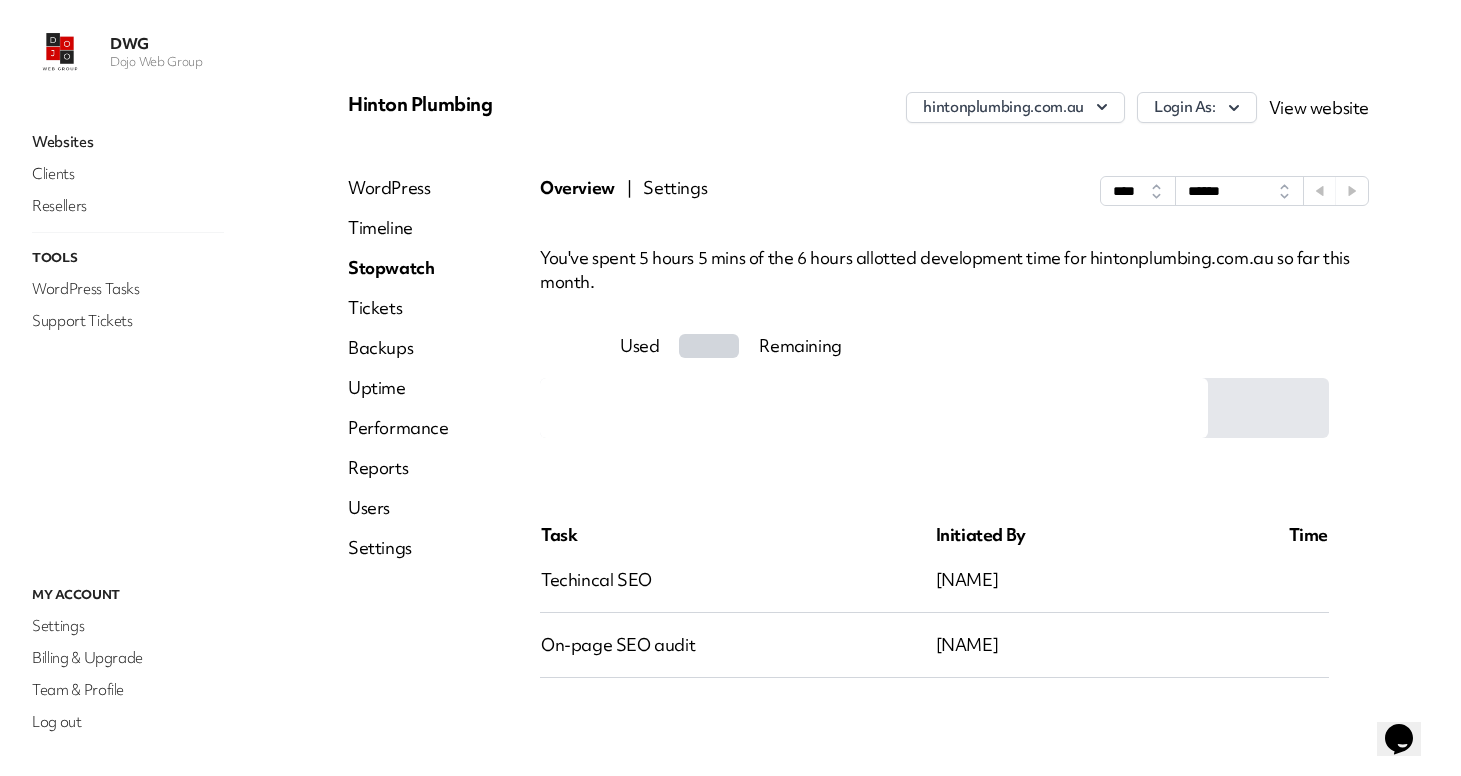 click on "Settings" at bounding box center (675, 191) 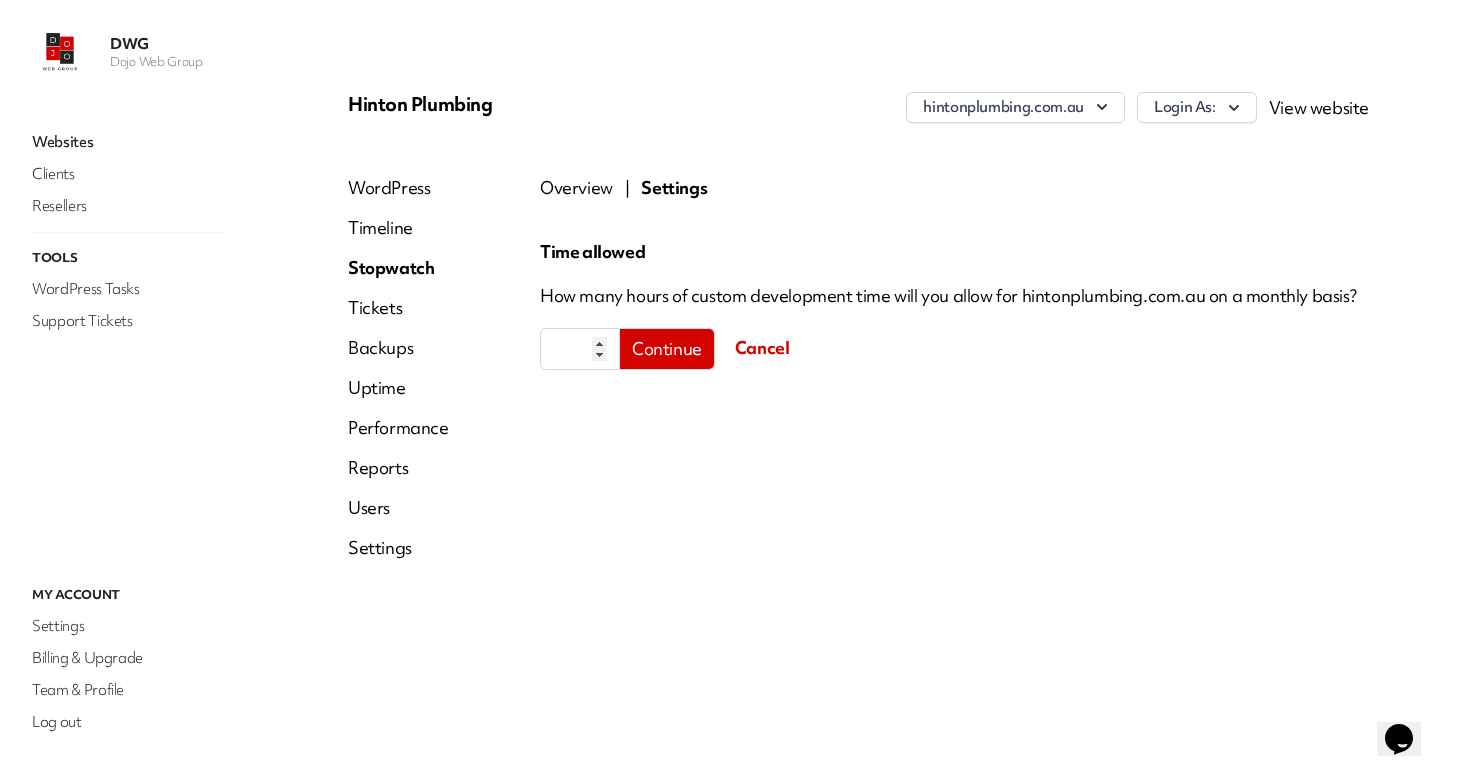 click on "Overview" at bounding box center (576, 188) 